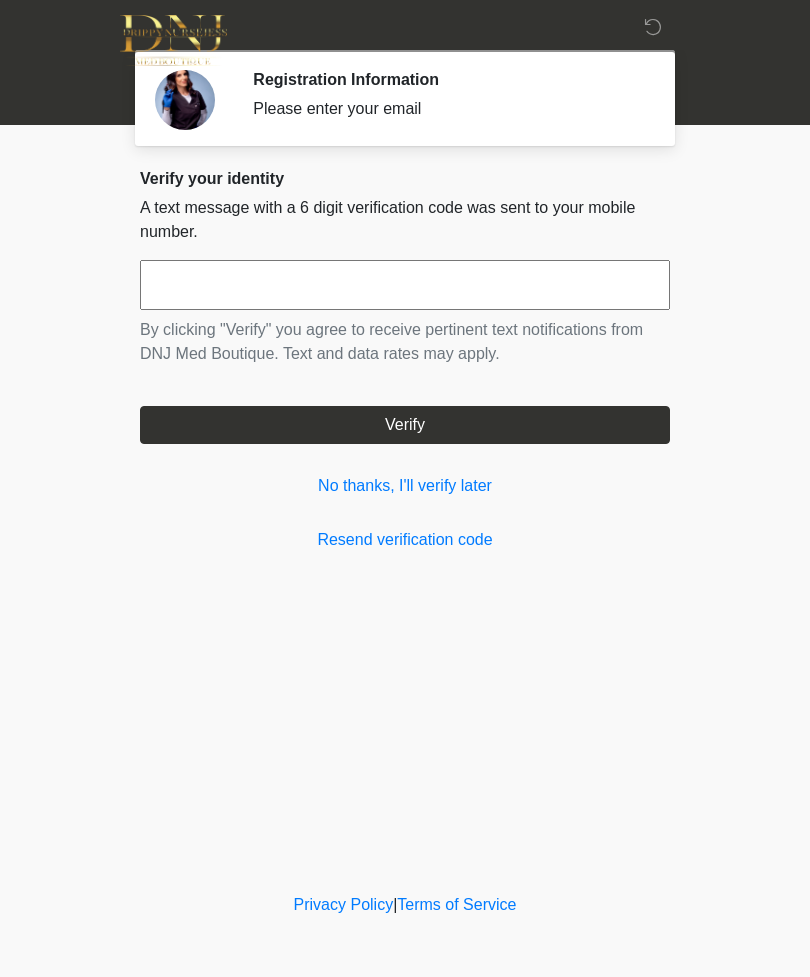 scroll, scrollTop: 0, scrollLeft: 0, axis: both 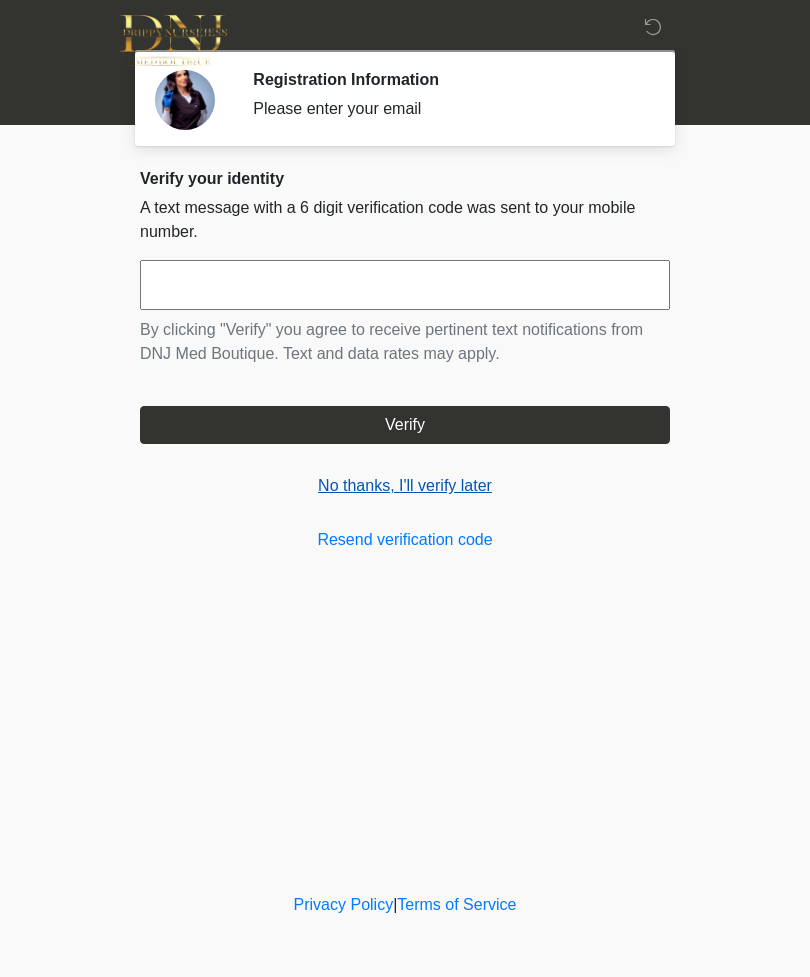 click on "No thanks, I'll verify later" at bounding box center (405, 486) 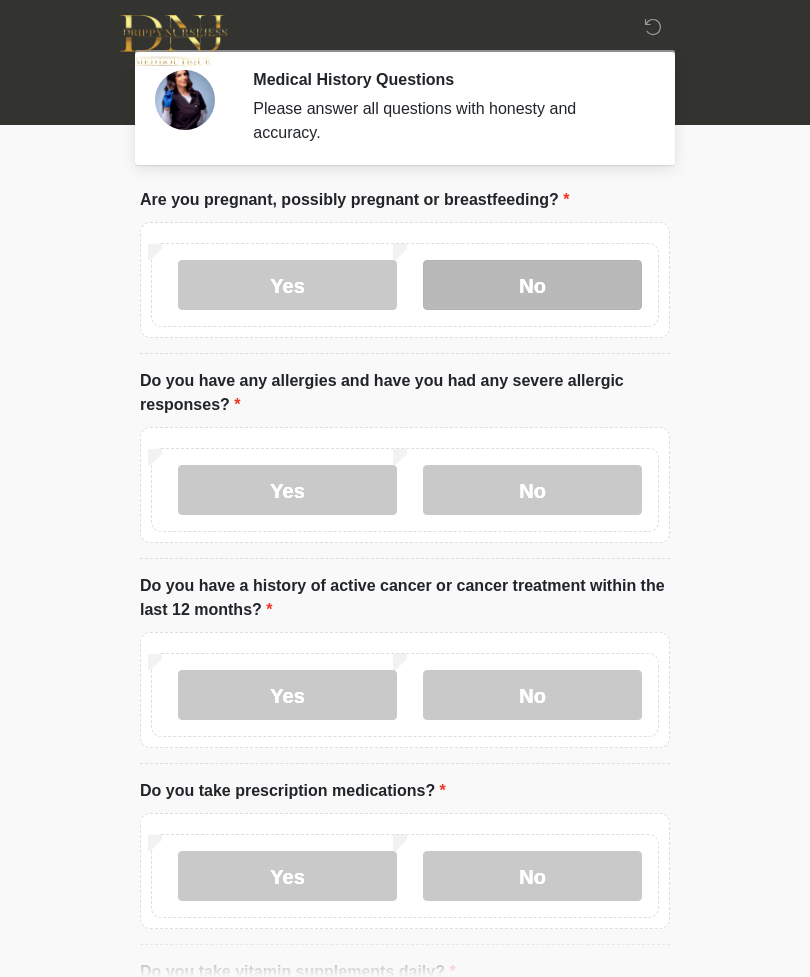 click on "No" at bounding box center (532, 285) 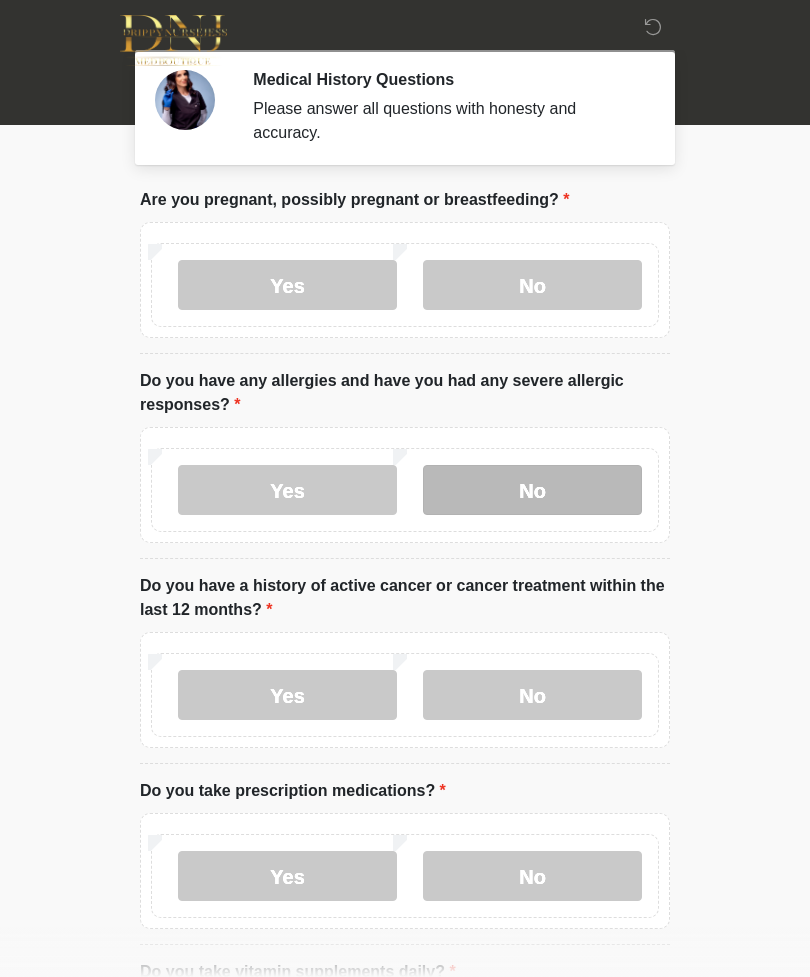 click on "No" at bounding box center (532, 490) 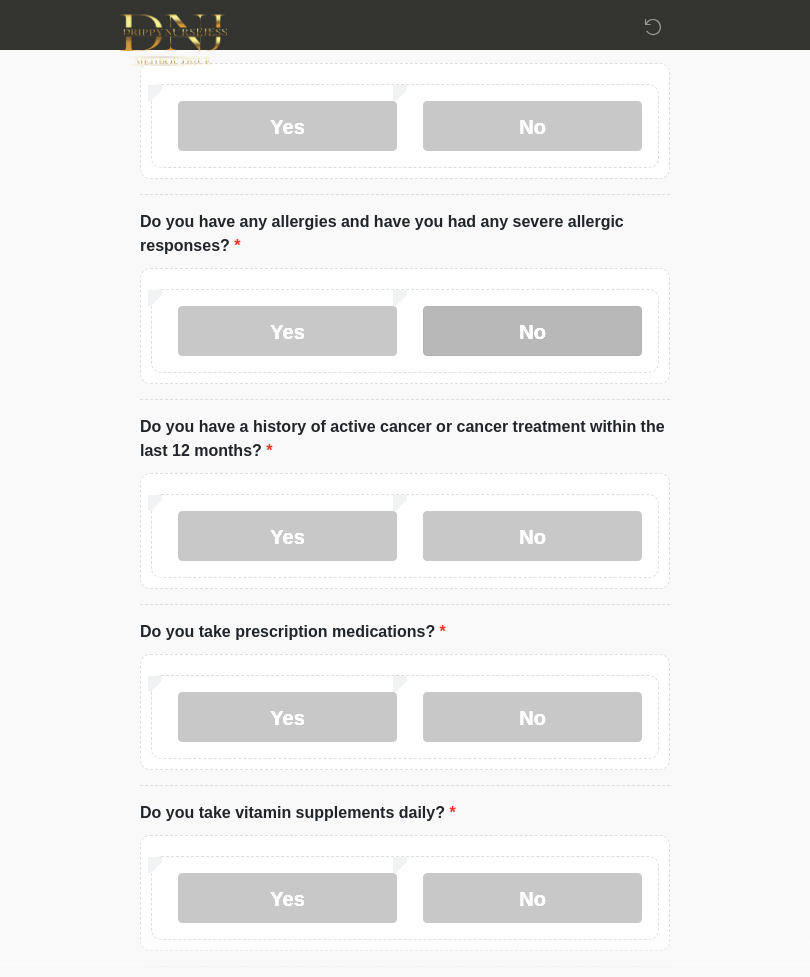 scroll, scrollTop: 159, scrollLeft: 0, axis: vertical 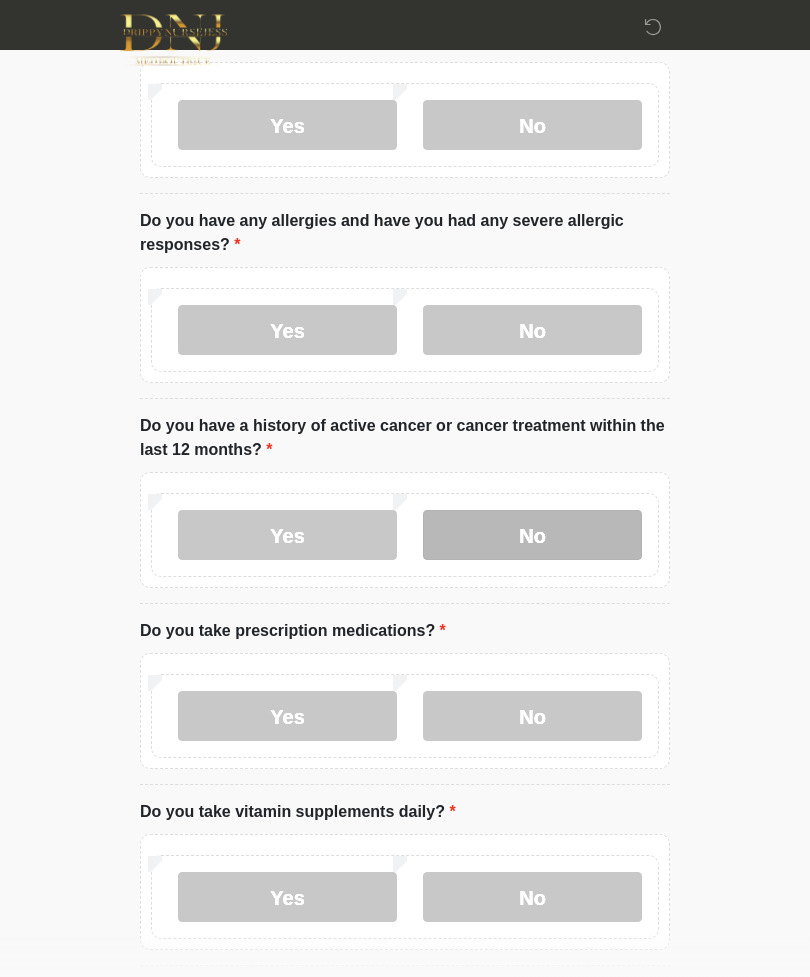 click on "No" at bounding box center [532, 536] 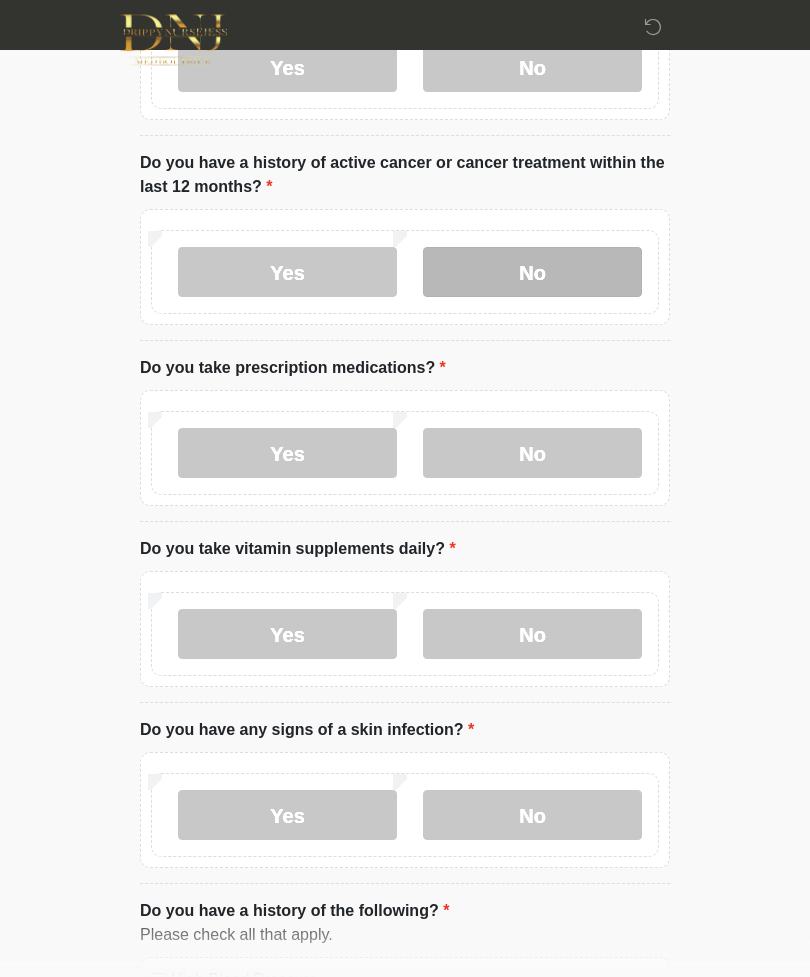 scroll, scrollTop: 423, scrollLeft: 0, axis: vertical 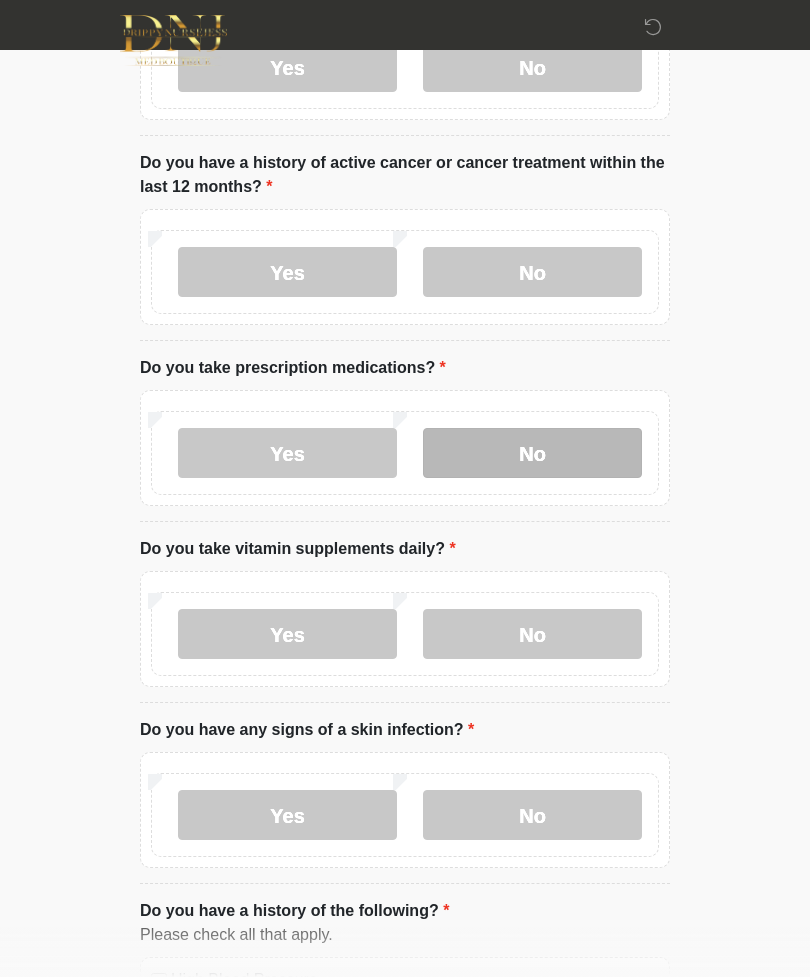 click on "No" at bounding box center [532, 453] 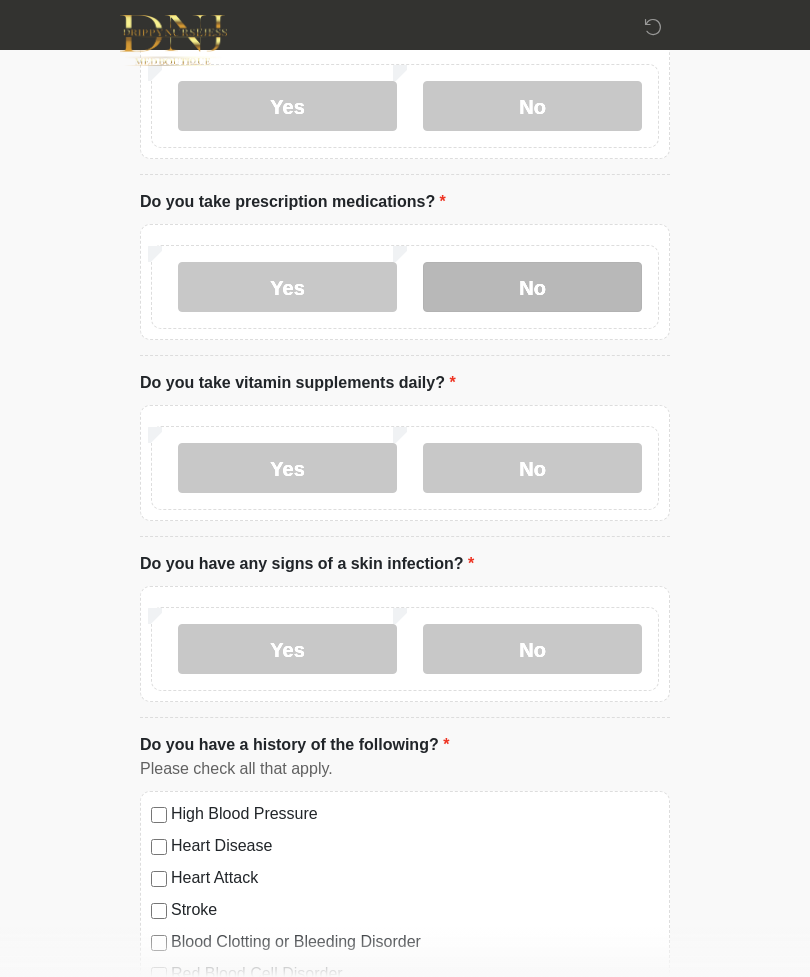scroll, scrollTop: 591, scrollLeft: 0, axis: vertical 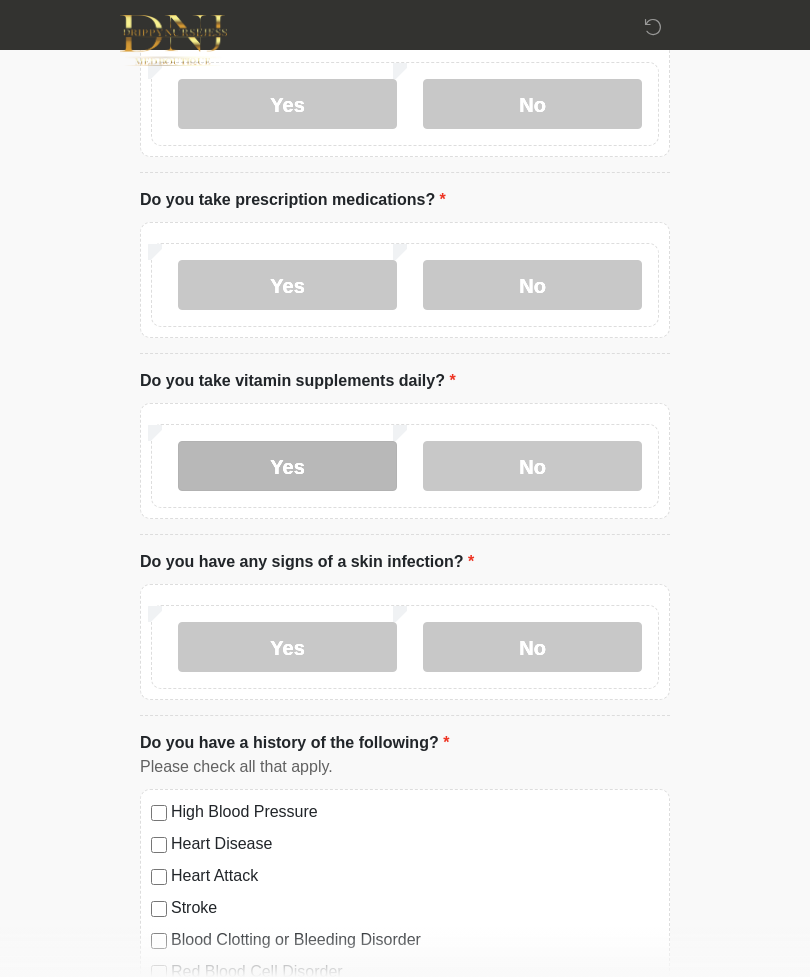 click on "Yes" at bounding box center [287, 466] 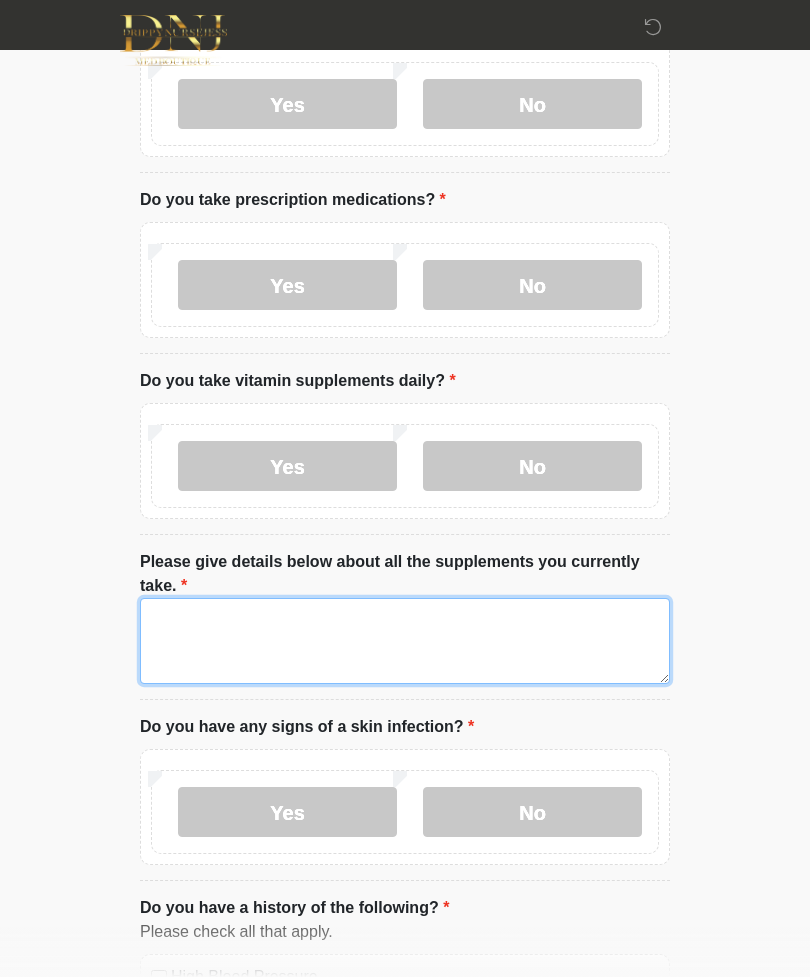 click on "Please give details below about all the supplements you currently take." at bounding box center [405, 641] 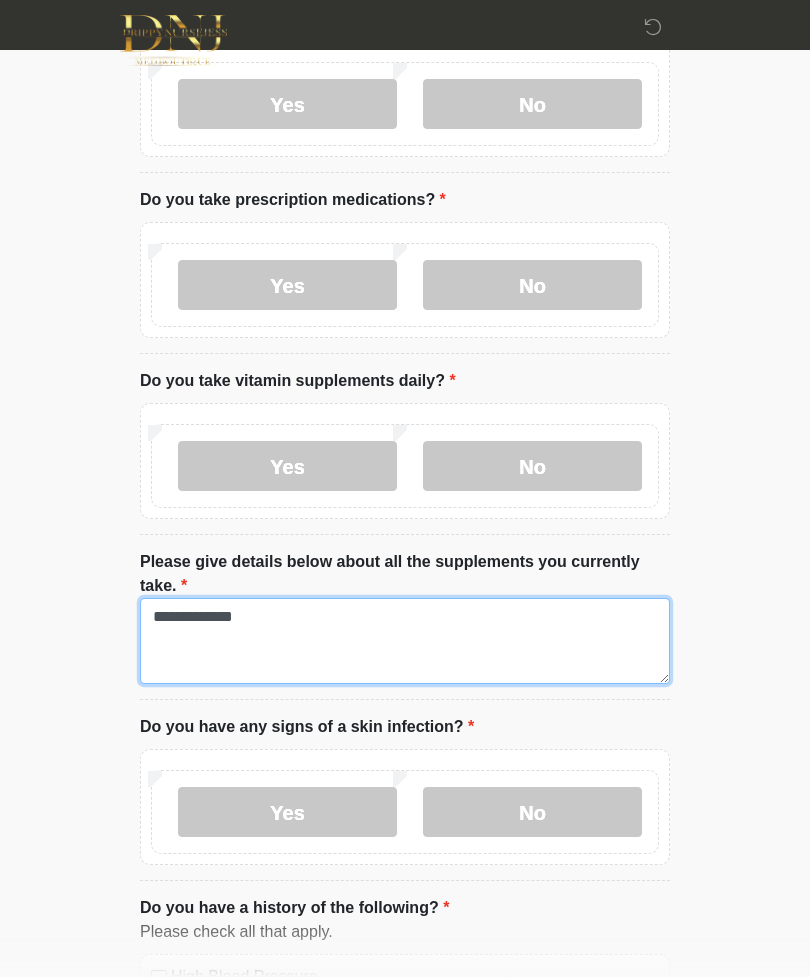 type on "**********" 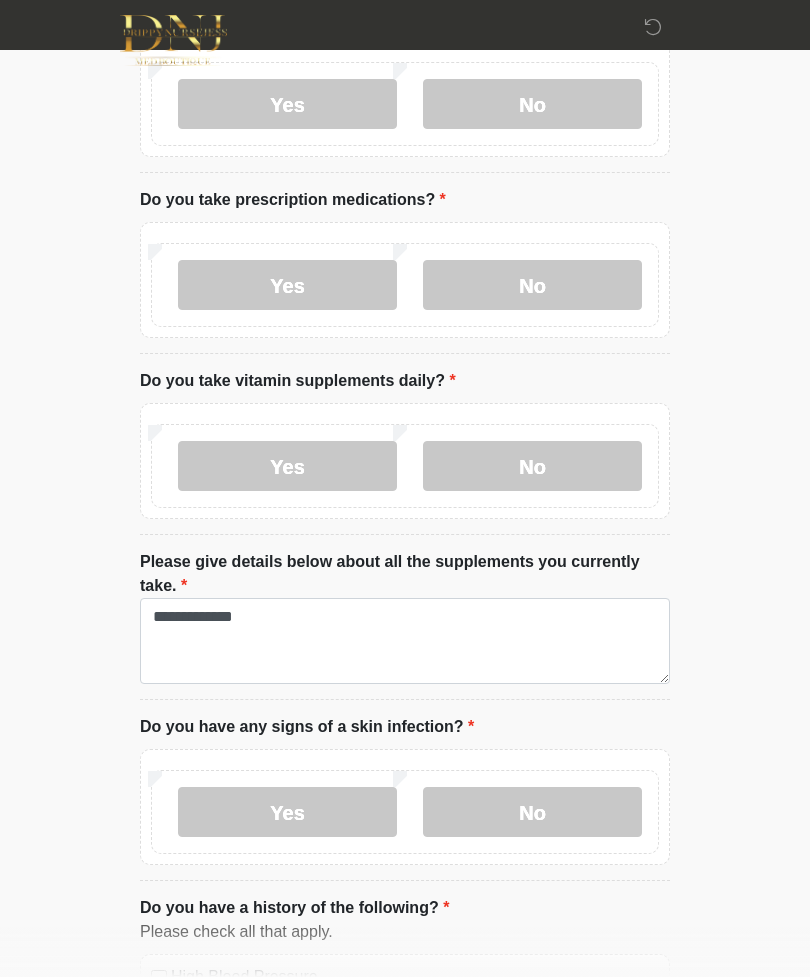click on "‎ ‎
Medical History Questions
Please answer all questions with honesty and accuracy.
Please connect to Wi-Fi now   Provide us with your contact info  Answer some questions about your medical history  Complete a video call with one of our providers
This is the beginning of your  virtual Good Faith Exam .  ﻿﻿﻿﻿﻿﻿﻿﻿ This step is necessary to provide official medical clearance and documentation for your upcoming treatment(s).   ﻿﻿﻿﻿﻿﻿To begin, ﻿﻿﻿﻿﻿﻿ press the continue button below and answer all questions with honesty.
Continue
Please be sure your device is connected to a Wi-Fi Network for quicker service.  .
Continue" at bounding box center [405, -103] 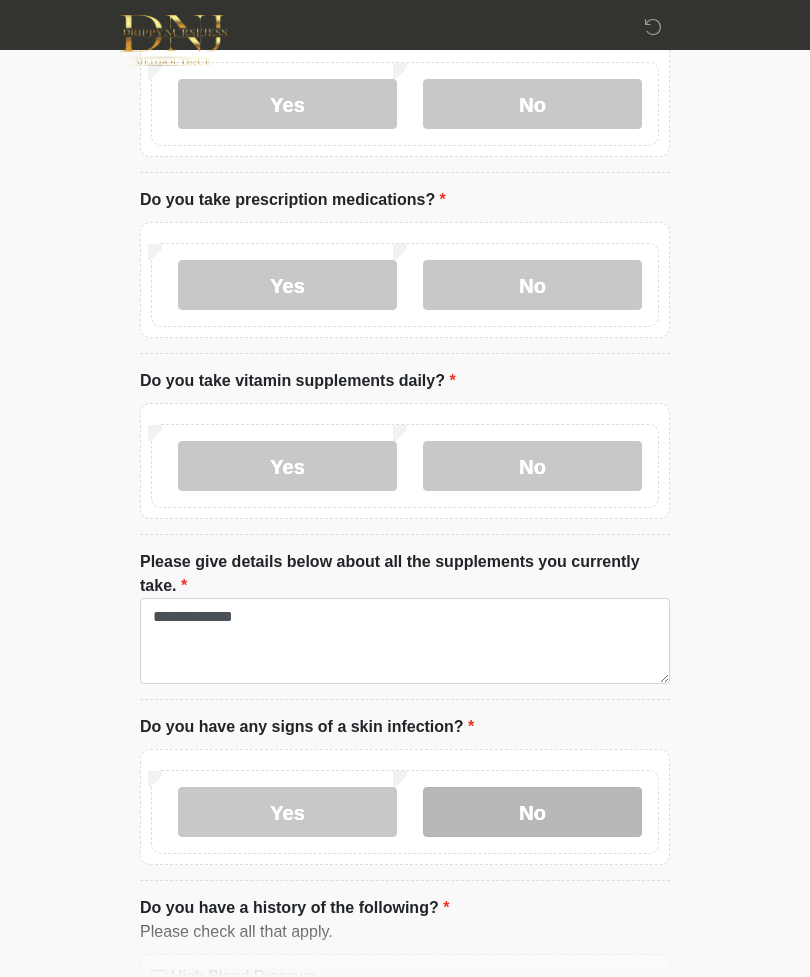 click on "No" at bounding box center (532, 812) 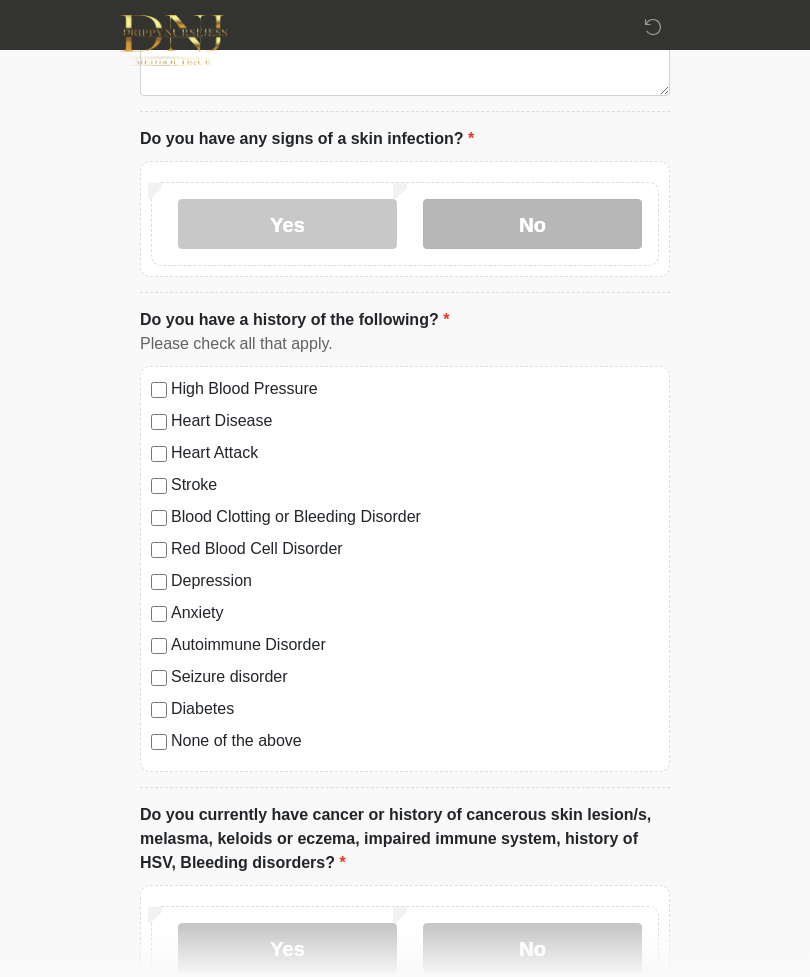 scroll, scrollTop: 1181, scrollLeft: 0, axis: vertical 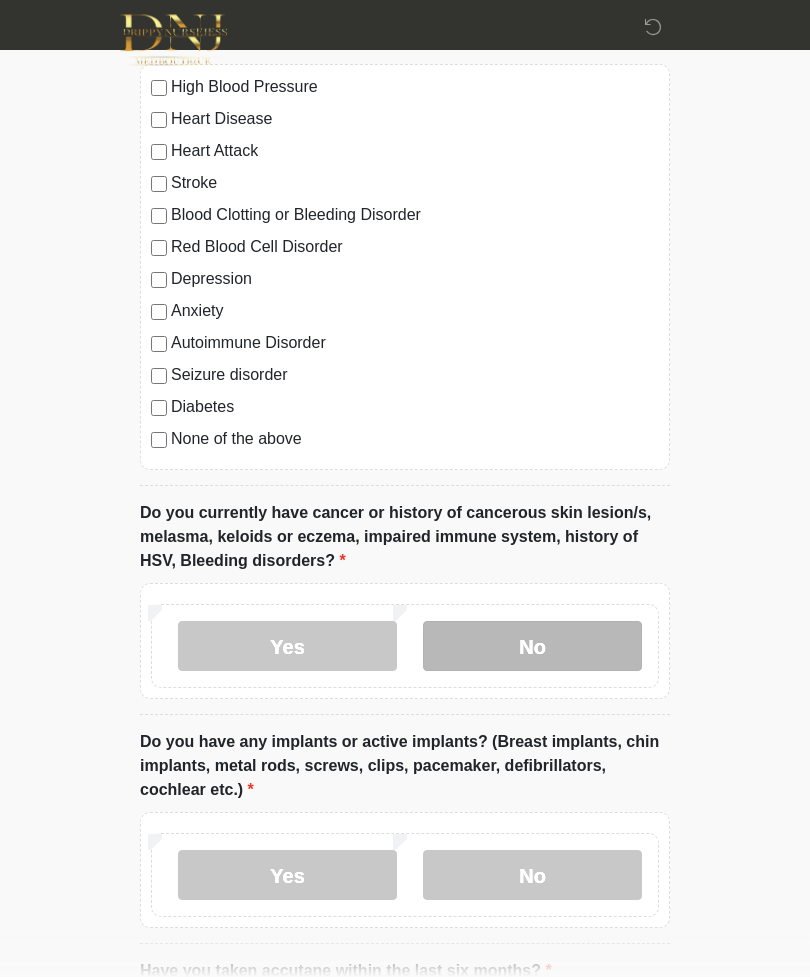 click on "No" at bounding box center [532, 647] 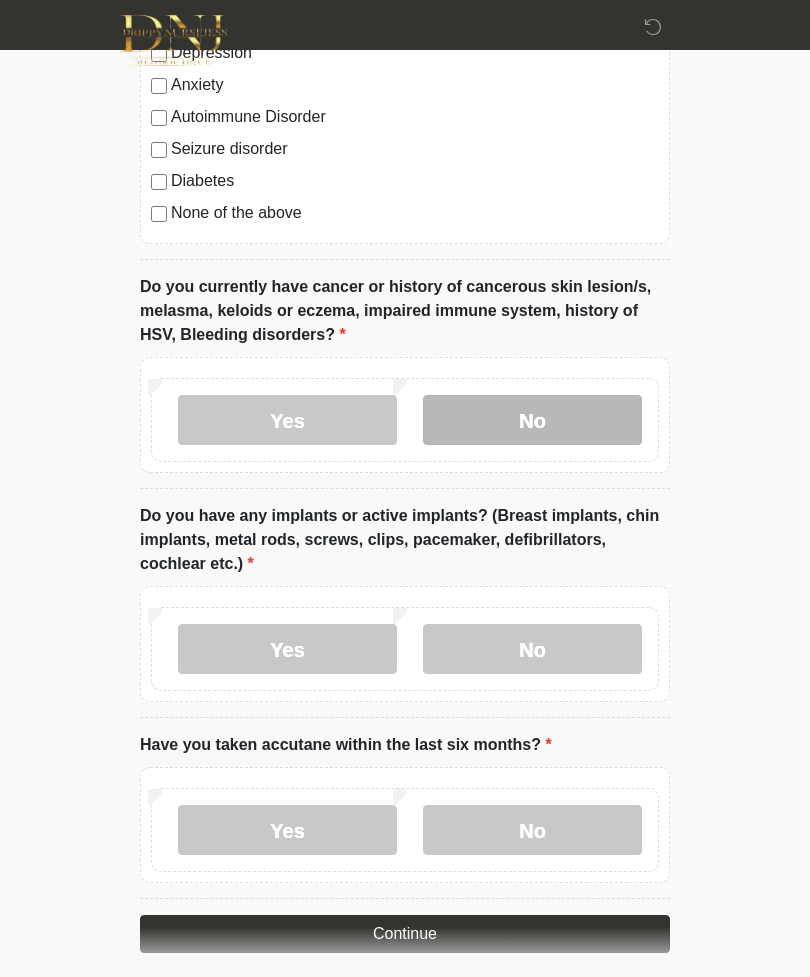 scroll, scrollTop: 1722, scrollLeft: 0, axis: vertical 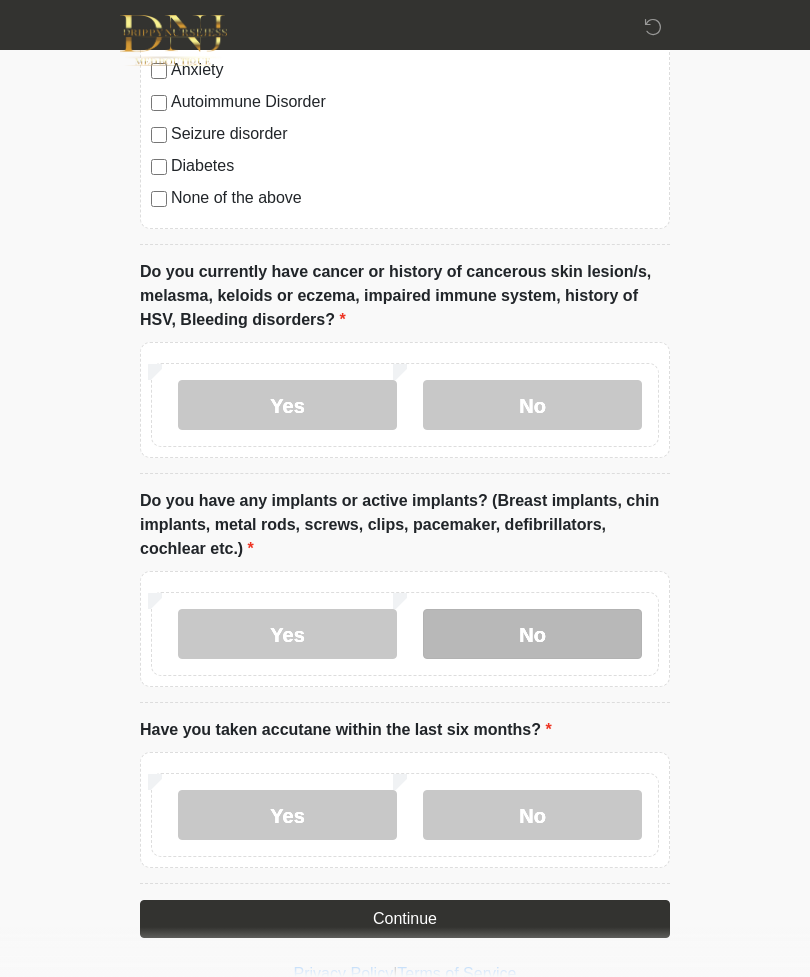 click on "No" at bounding box center (532, 634) 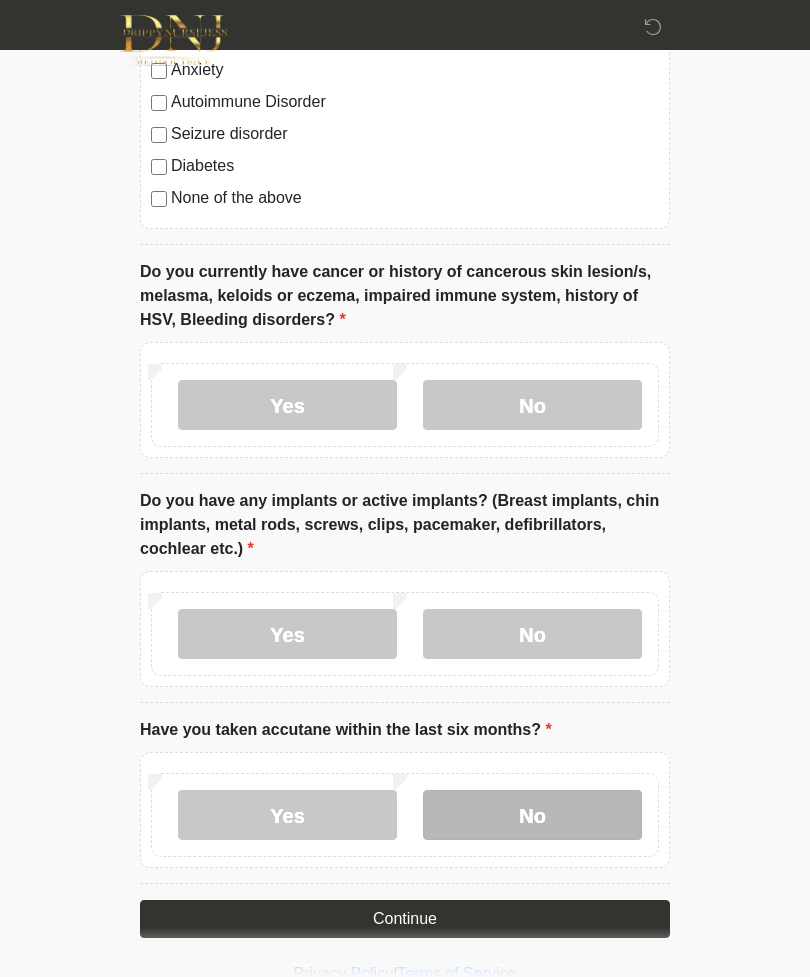 click on "No" at bounding box center (532, 815) 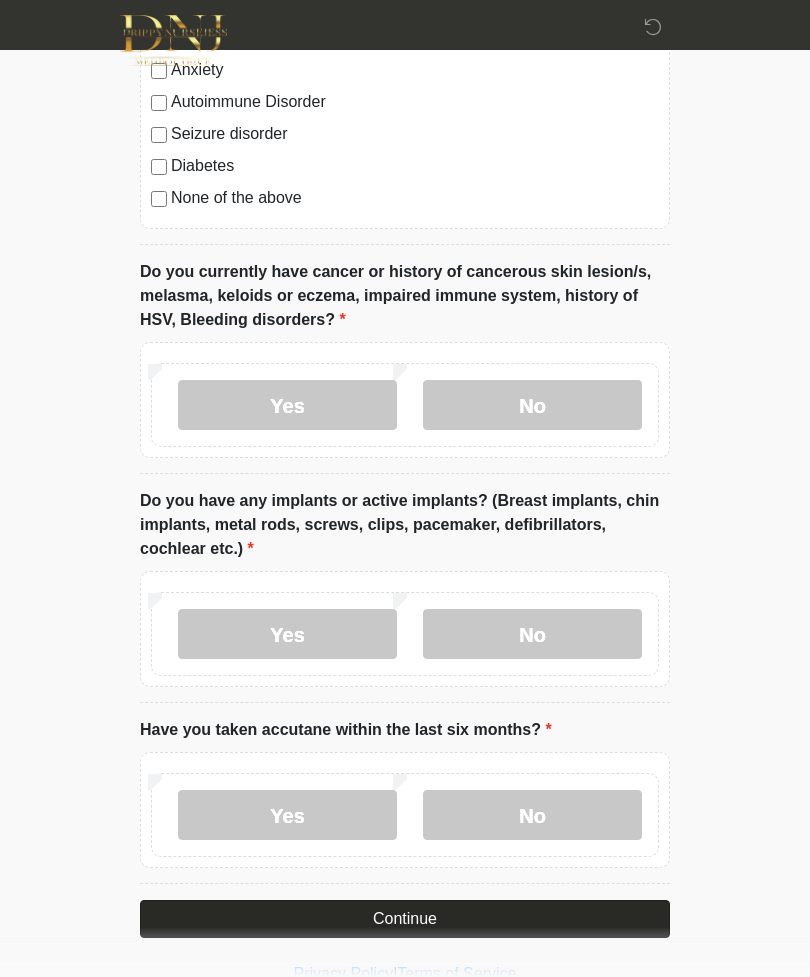 click on "Continue" at bounding box center (405, 919) 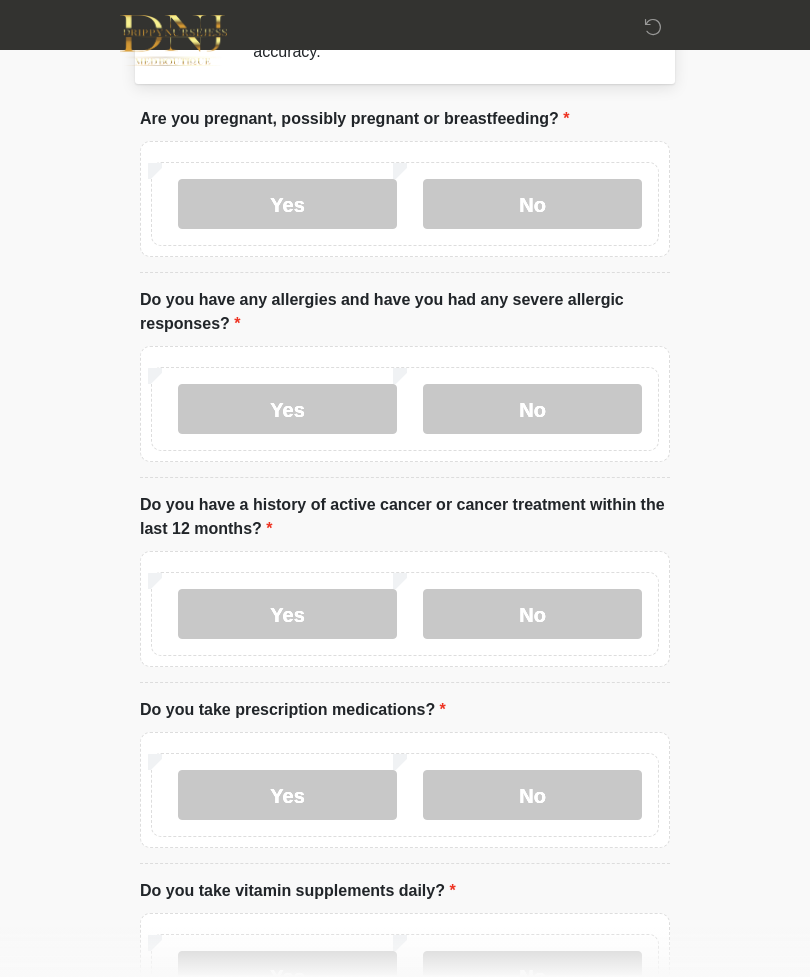 scroll, scrollTop: 0, scrollLeft: 0, axis: both 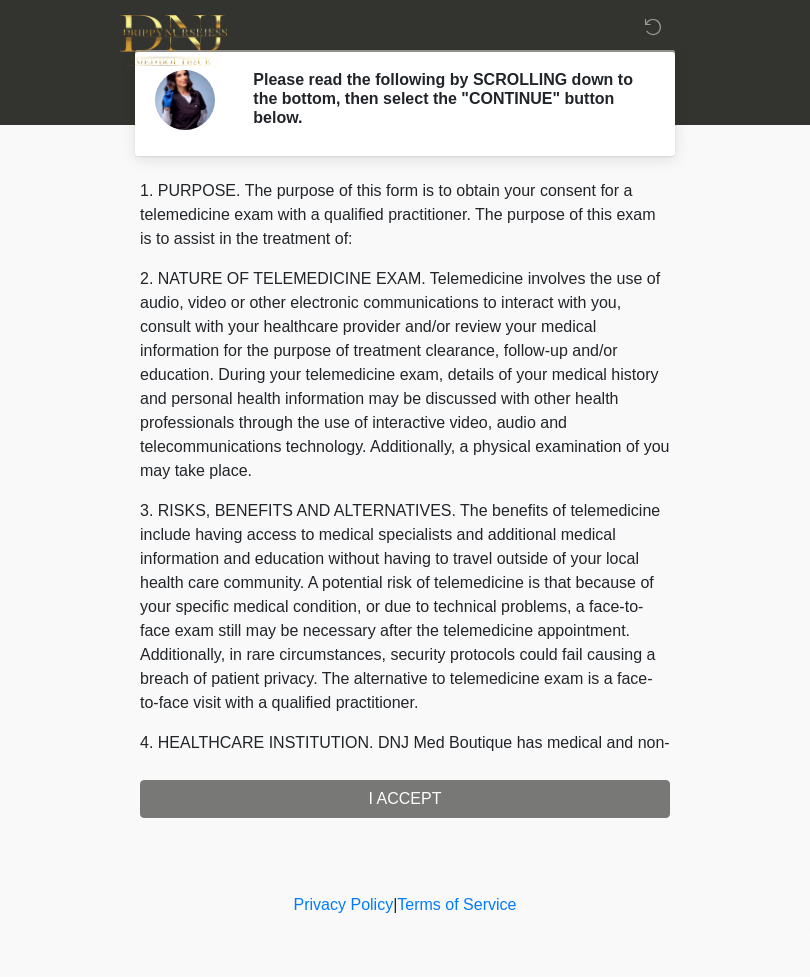 click on "1. PURPOSE. The purpose of this form is to obtain your consent for a telemedicine exam with a qualified practitioner. The purpose of this exam is to assist in the treatment of:  2. NATURE OF TELEMEDICINE EXAM. Telemedicine involves the use of audio, video or other electronic communications to interact with you, consult with your healthcare provider and/or review your medical information for the purpose of treatment clearance, follow-up and/or education. During your telemedicine exam, details of your medical history and personal health information may be discussed with other health professionals through the use of interactive video, audio and telecommunications technology. Additionally, a physical examination of you may take place. 4. HEALTHCARE INSTITUTION. DNJ Med Boutique has medical and non-medical technical personnel who may participate in the telemedicine exam to aid in the audio/video link with the qualified practitioner.
I ACCEPT" at bounding box center (405, 498) 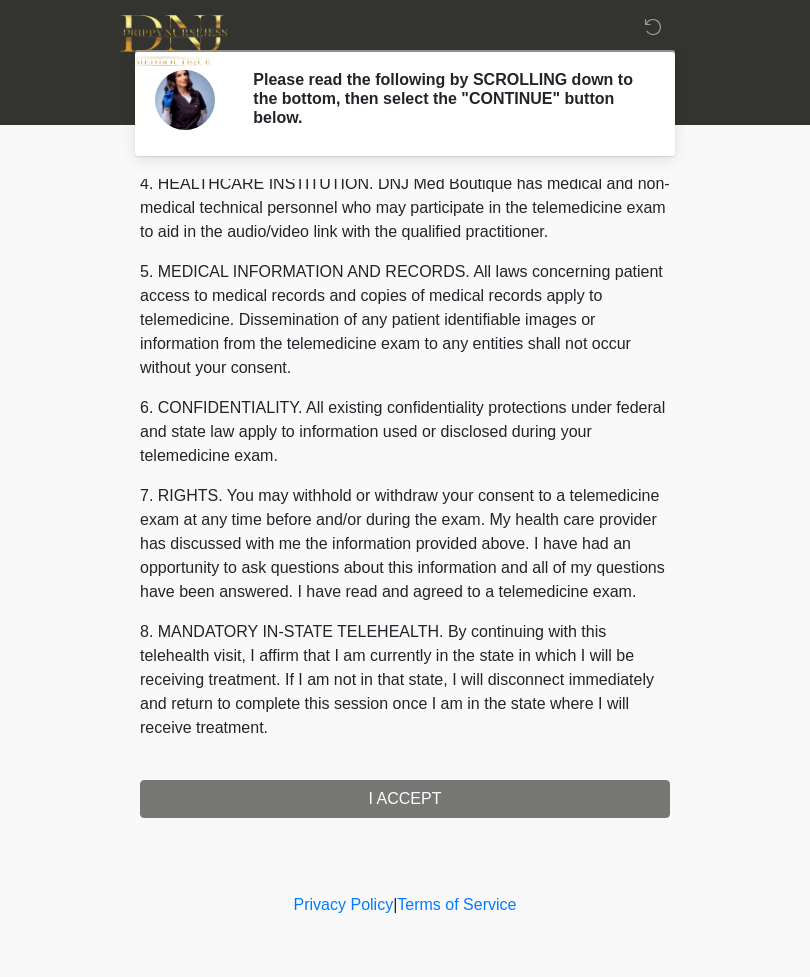 scroll, scrollTop: 583, scrollLeft: 0, axis: vertical 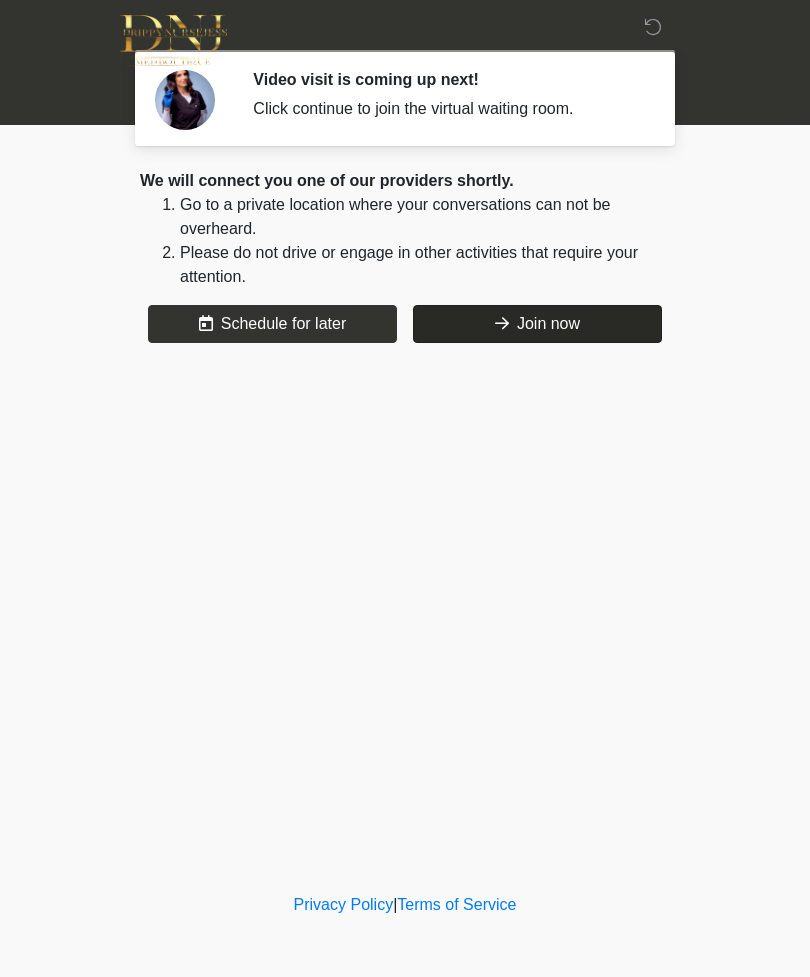 click on "Join now" at bounding box center (537, 324) 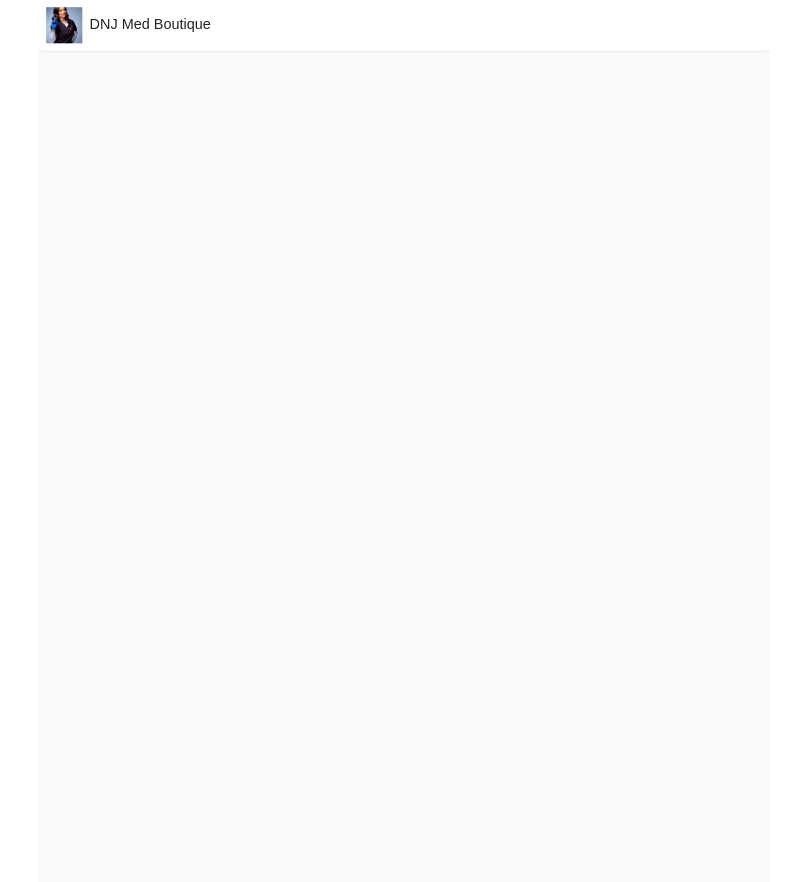 scroll, scrollTop: 0, scrollLeft: 0, axis: both 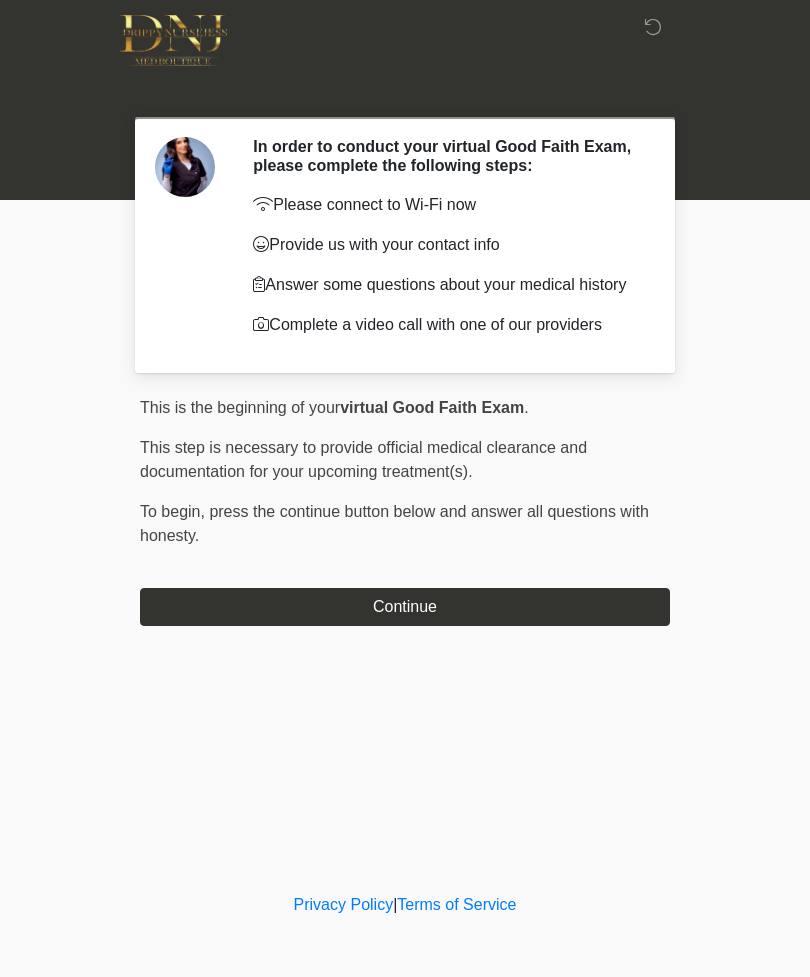 click on "This is the beginning of your  virtual Good Faith Exam .  ﻿﻿﻿﻿﻿﻿﻿﻿ This step is necessary to provide official medical clearance and documentation for your upcoming treatment(s).   ﻿﻿﻿﻿﻿﻿To begin, ﻿﻿﻿﻿﻿﻿ press the continue button below and answer all questions with honesty.
Continue" at bounding box center (405, 511) 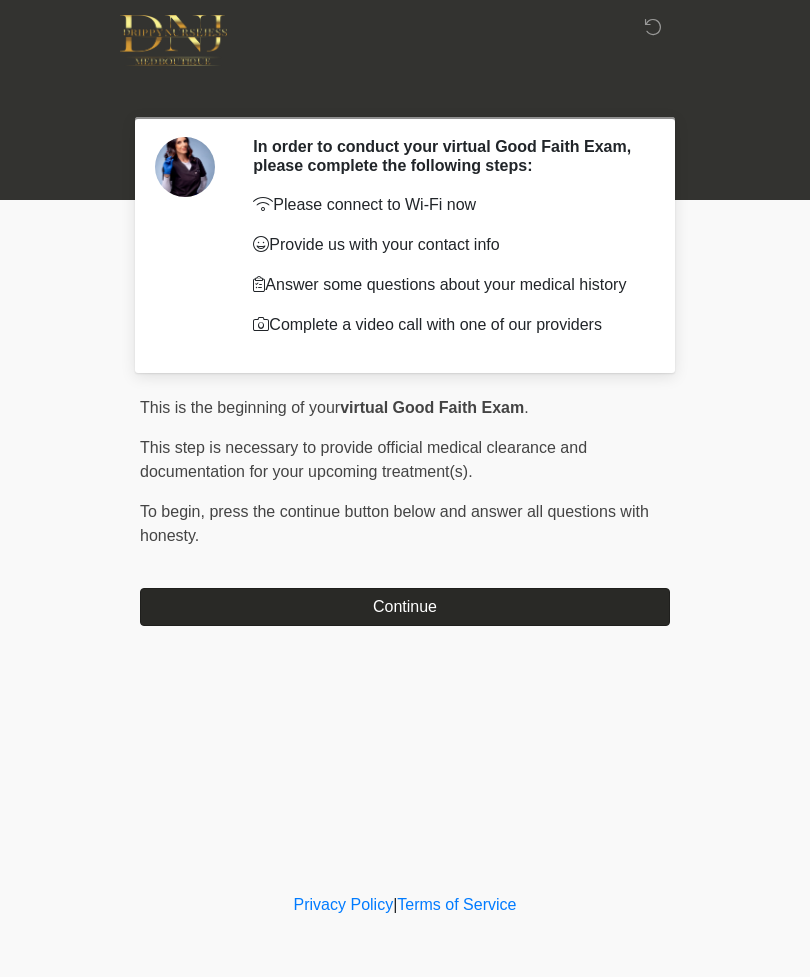 click on "Continue" at bounding box center [405, 607] 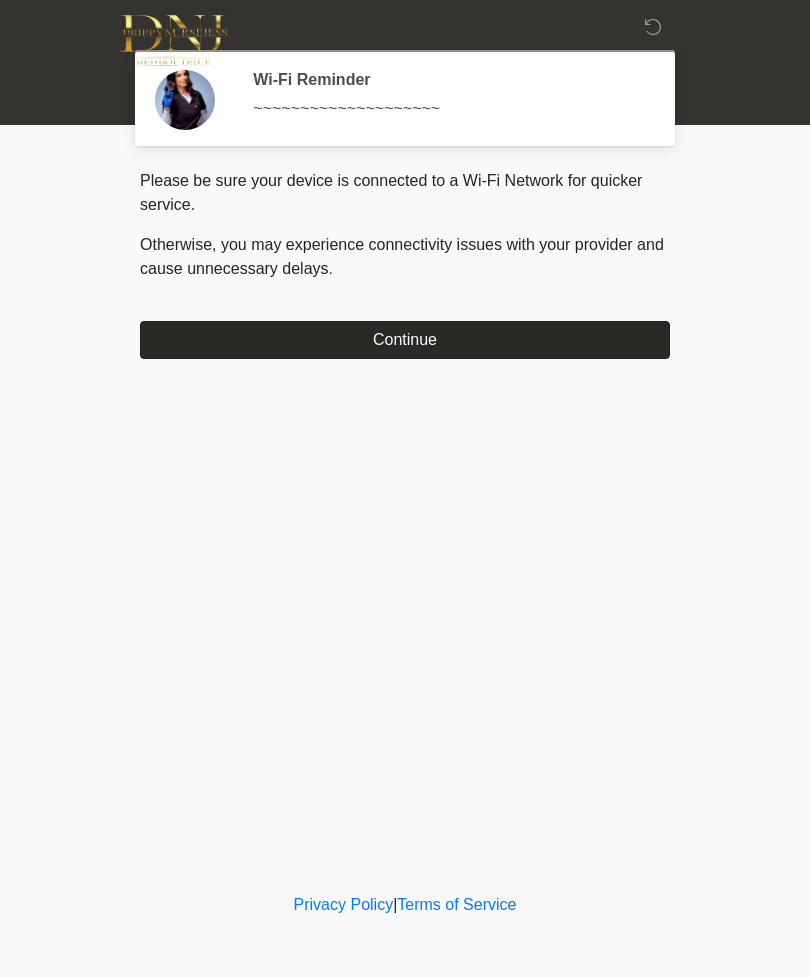 click on "Continue" at bounding box center [405, 340] 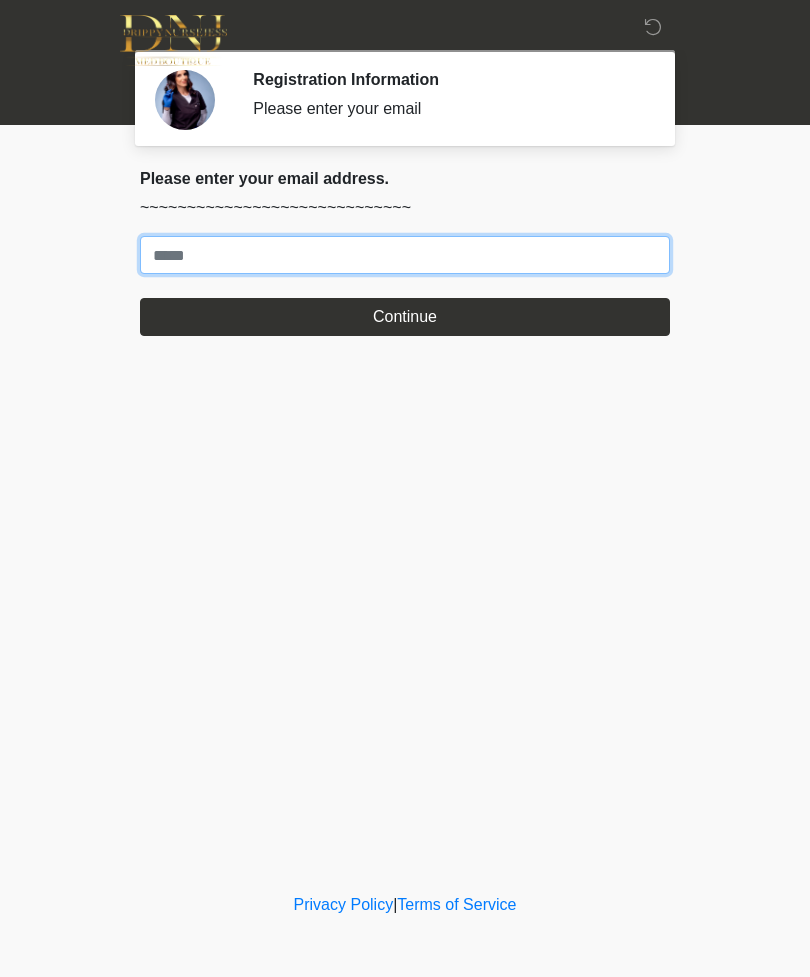 click on "Where should we email your treatment plan?" at bounding box center (405, 255) 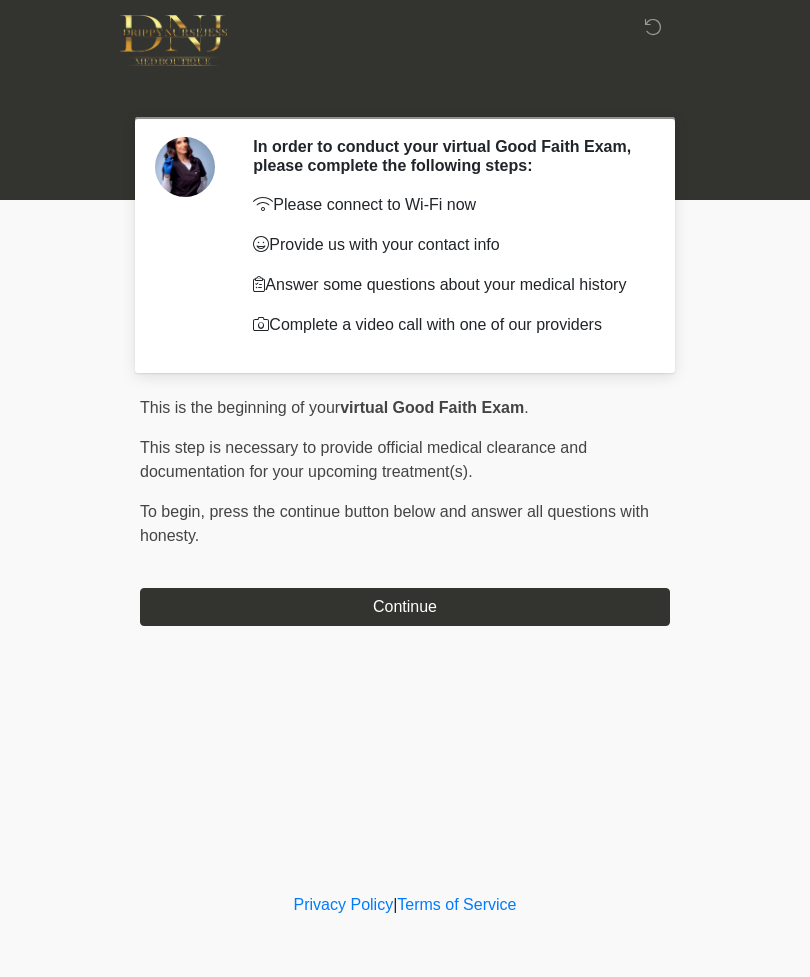 scroll, scrollTop: 0, scrollLeft: 0, axis: both 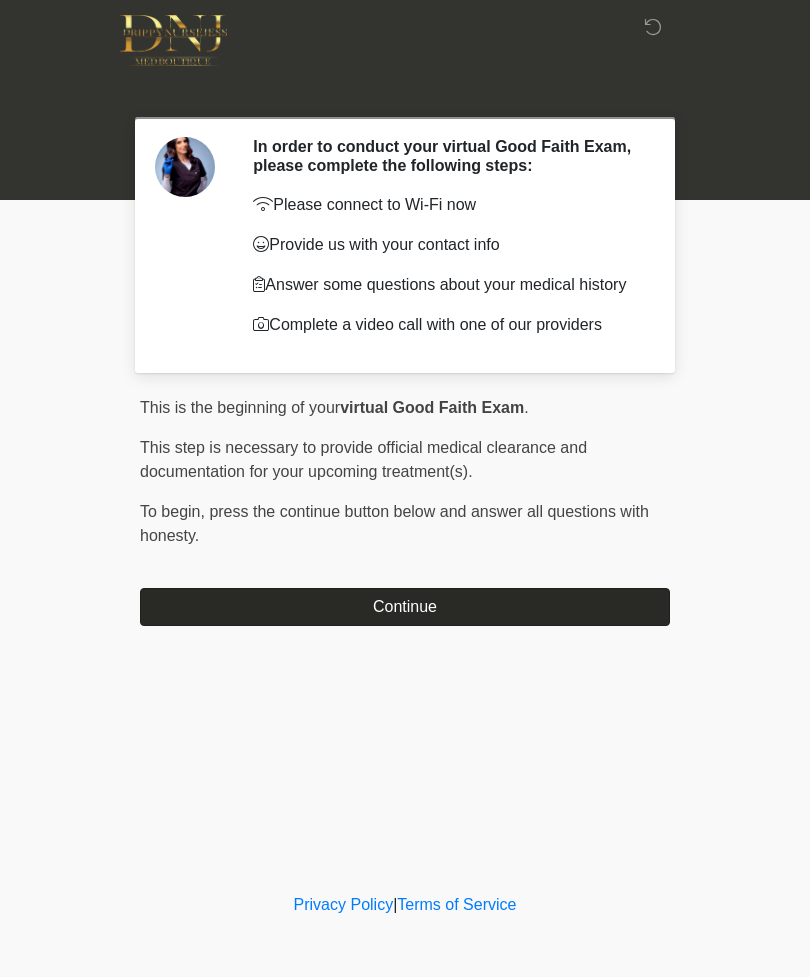 click on "Continue" at bounding box center [405, 607] 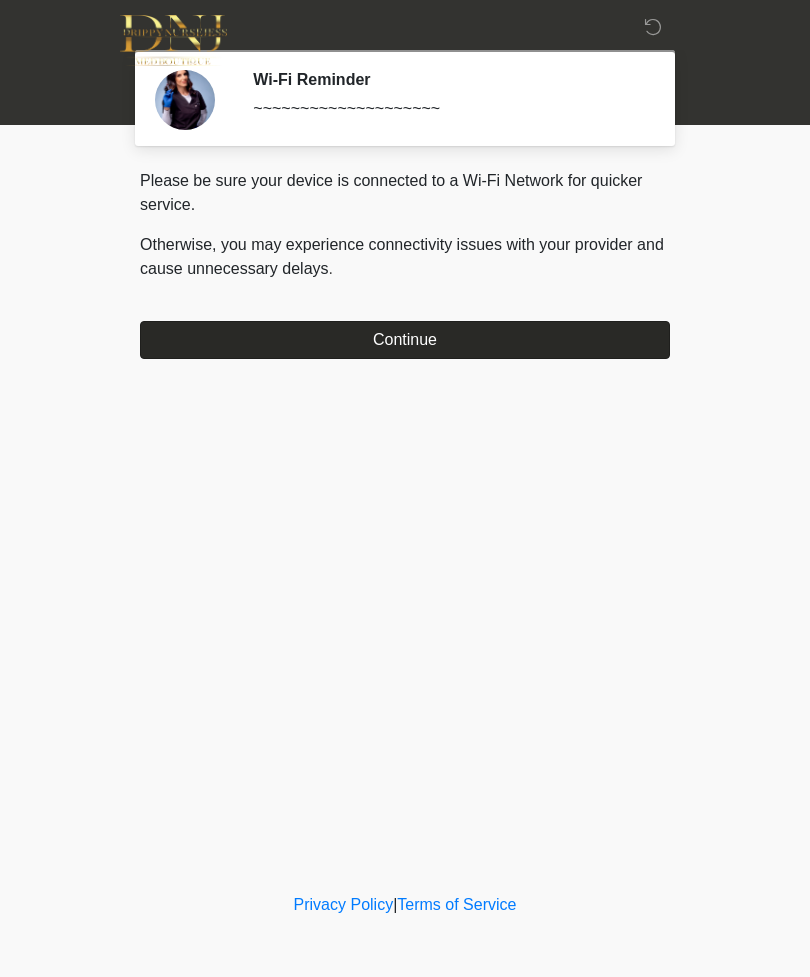 click on "Continue" at bounding box center (405, 340) 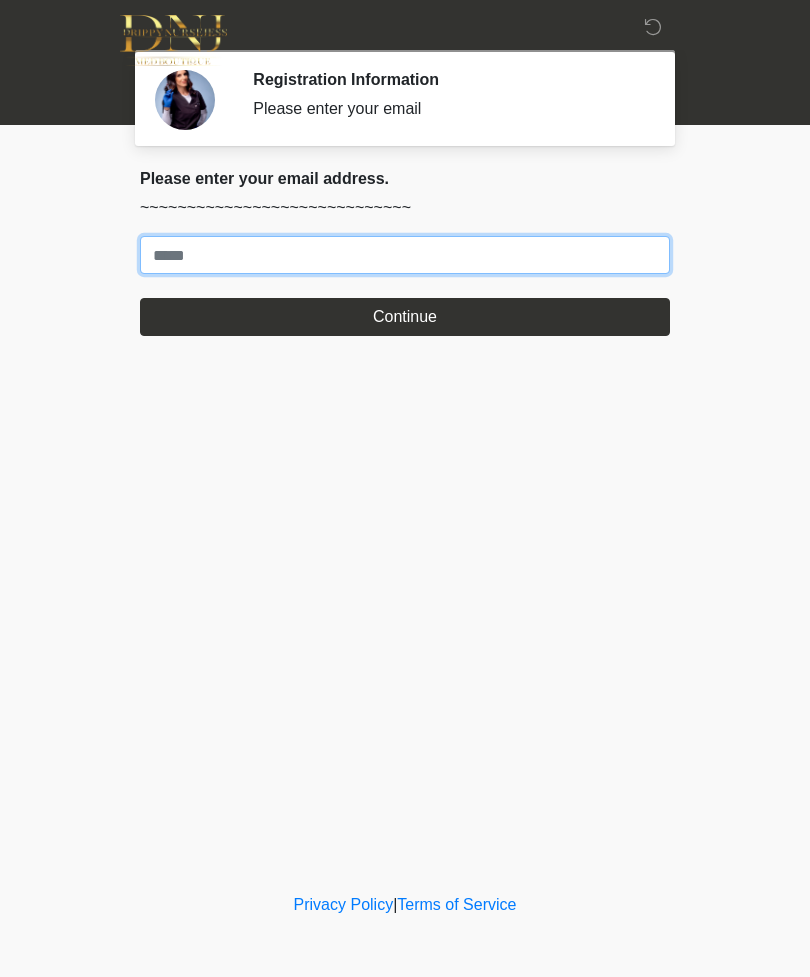 click on "Where should we email your treatment plan?" at bounding box center [405, 255] 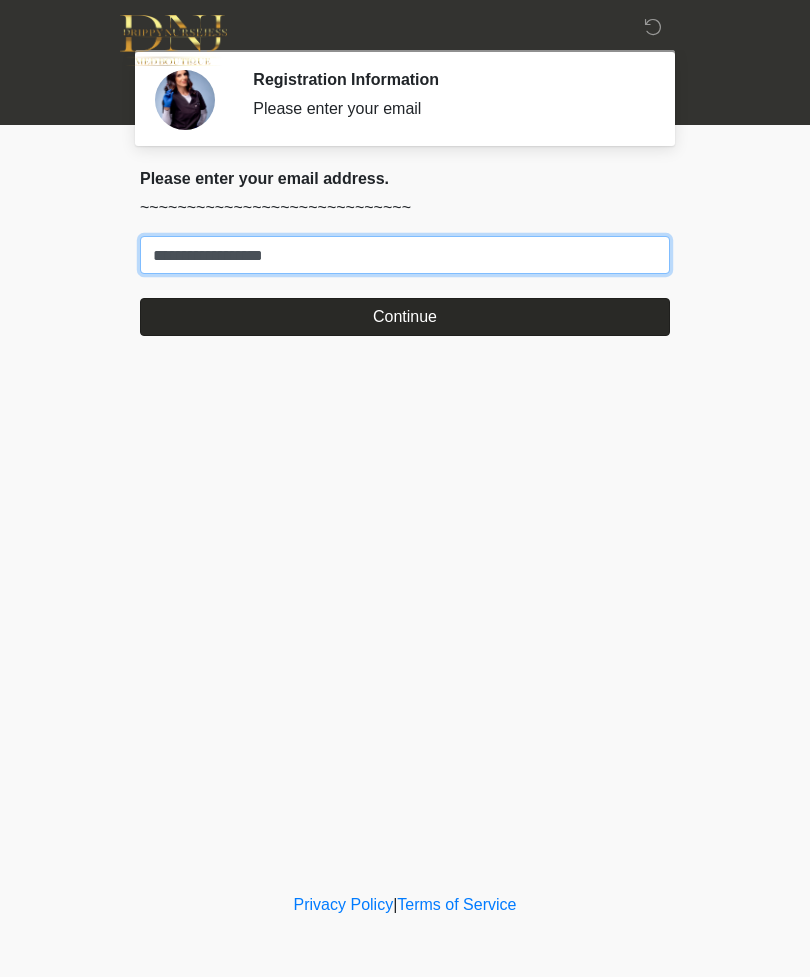 type on "**********" 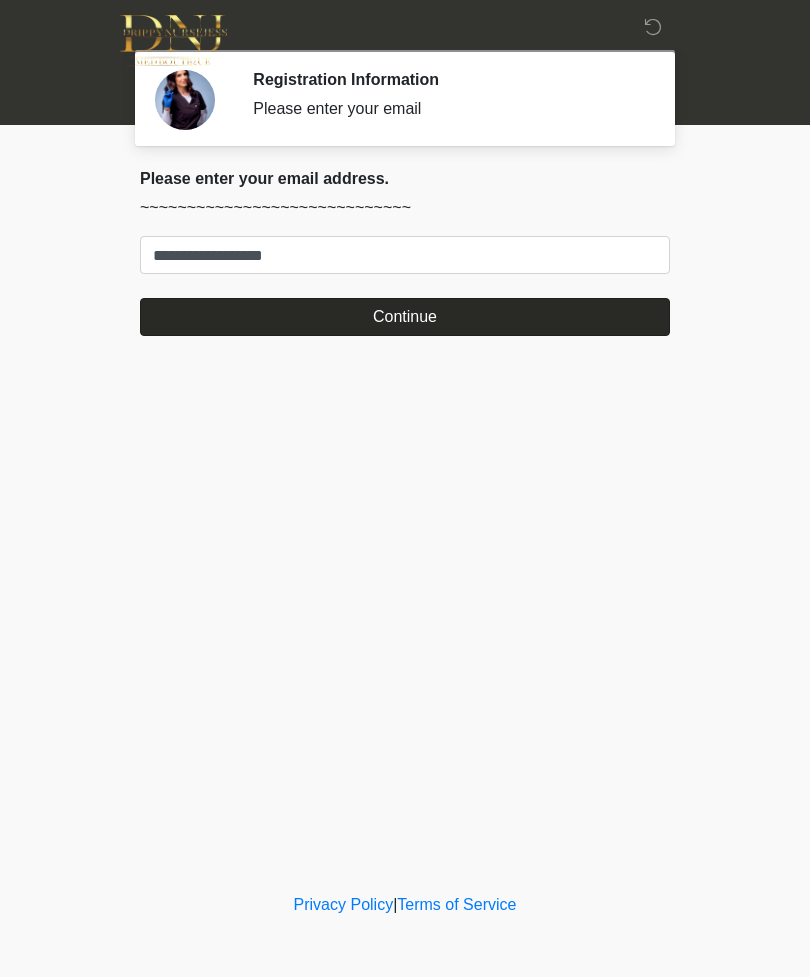 click on "Continue" at bounding box center (405, 317) 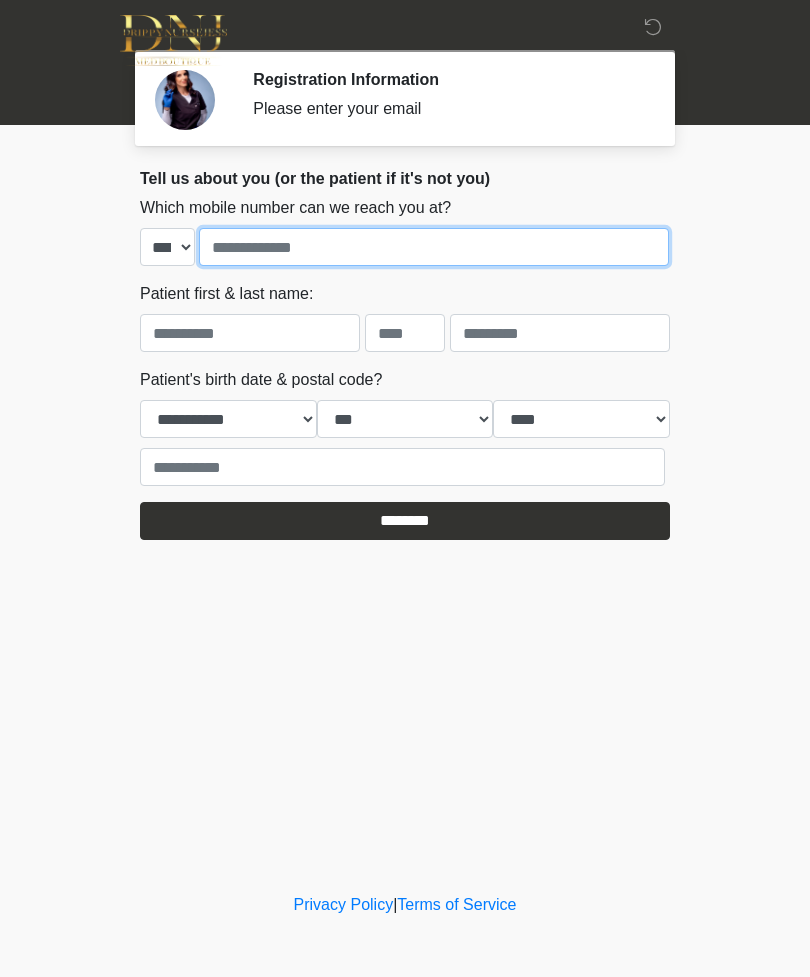 click at bounding box center [434, 247] 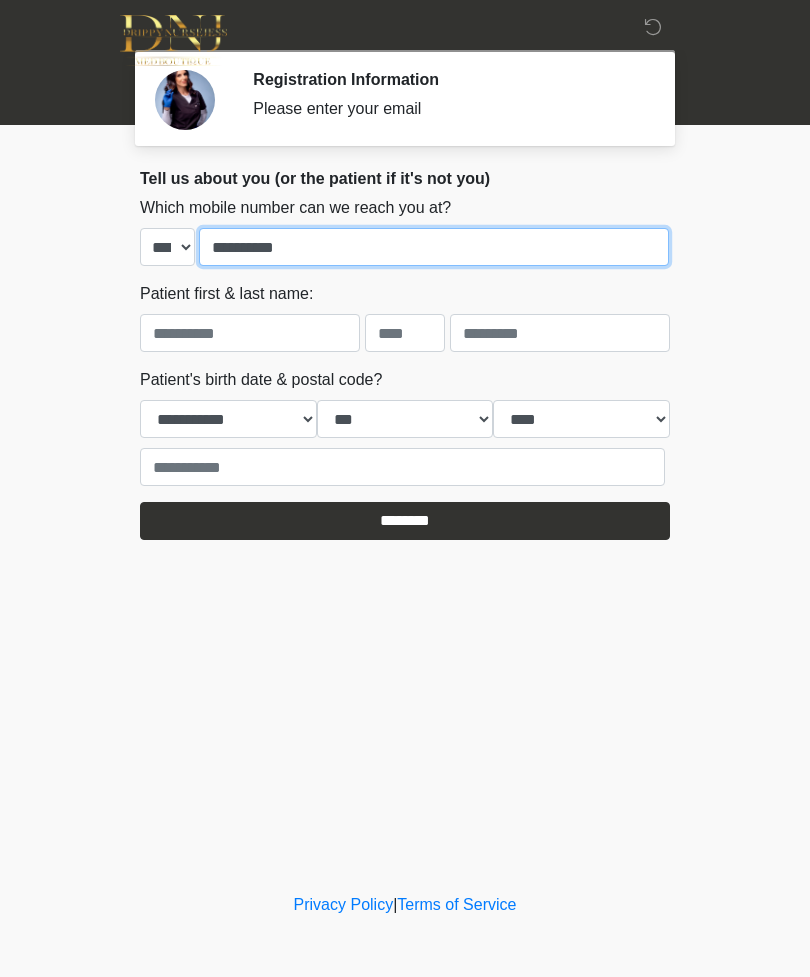 type on "**********" 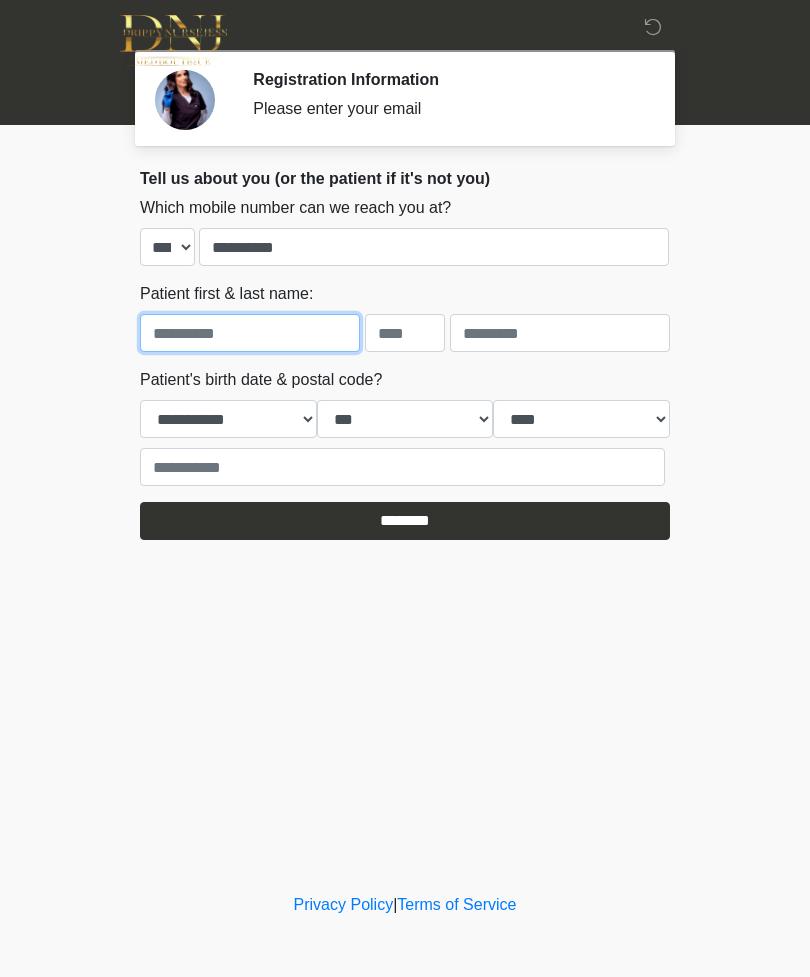 click at bounding box center (250, 333) 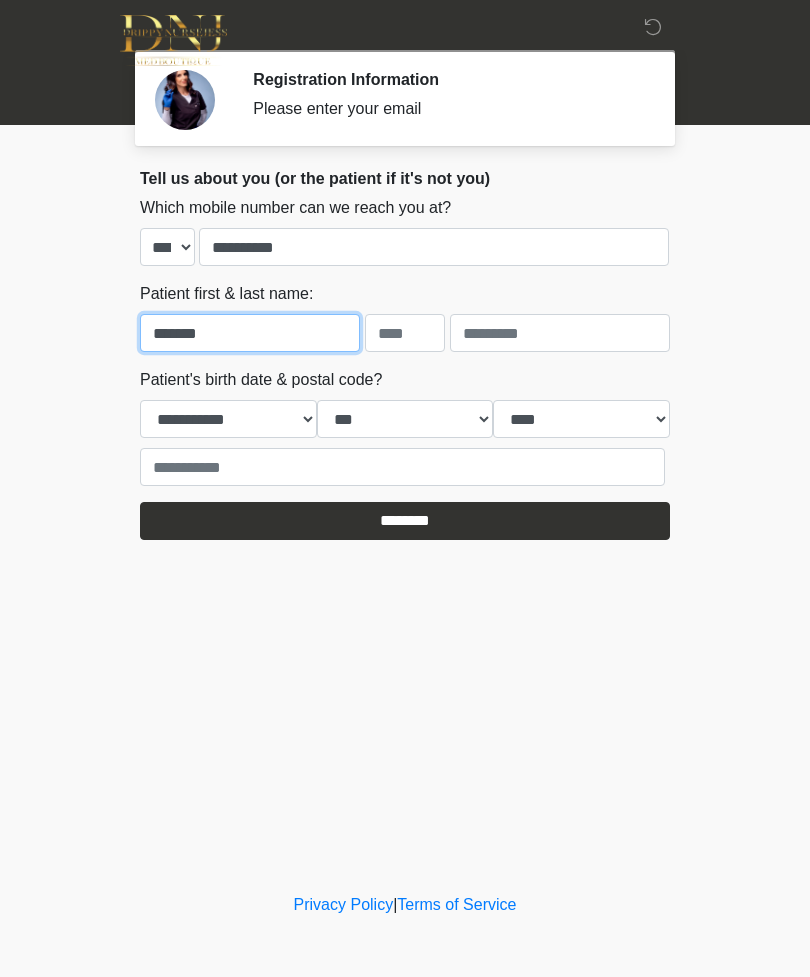 type on "*******" 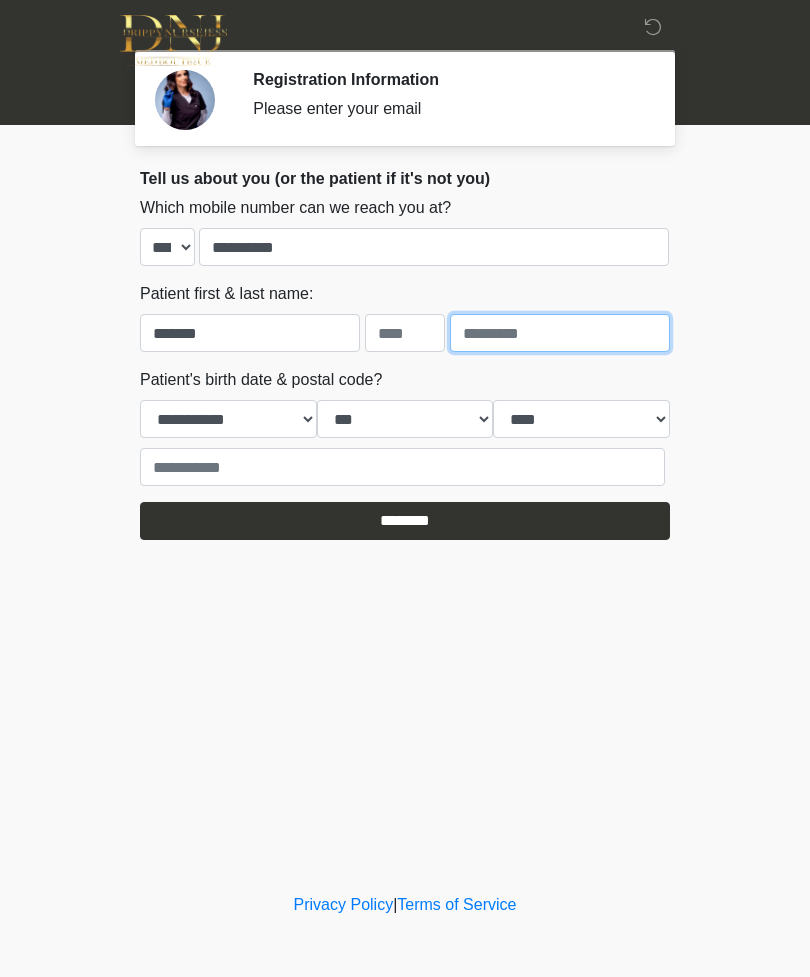 click at bounding box center (560, 333) 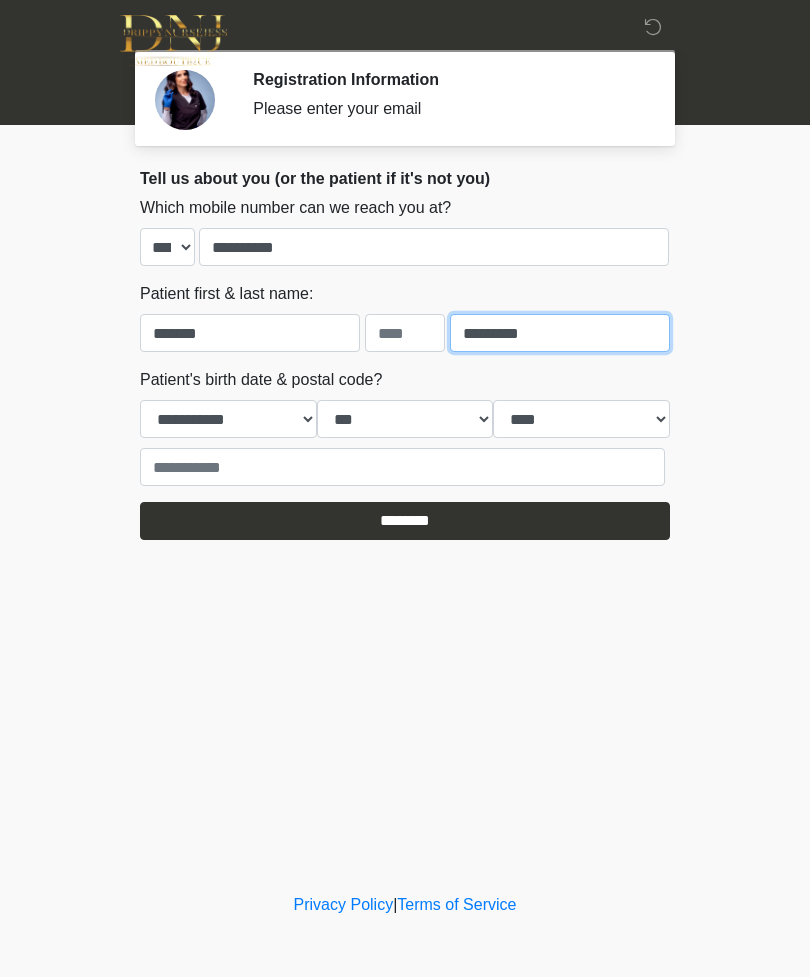 type on "*********" 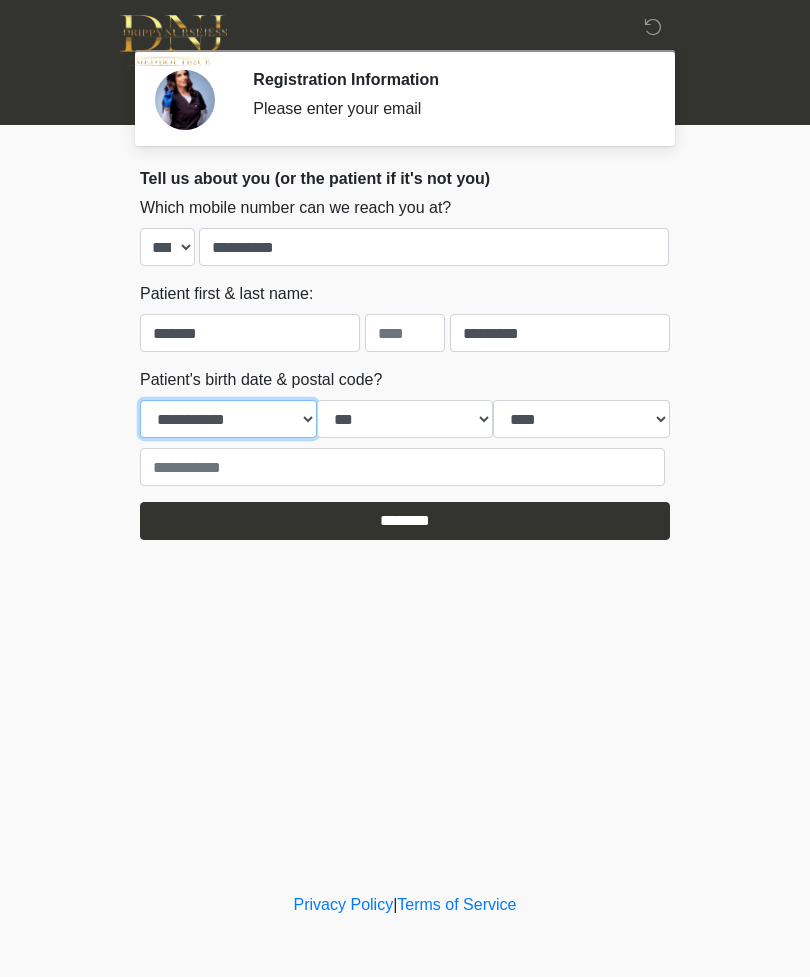 click on "**********" at bounding box center (228, 419) 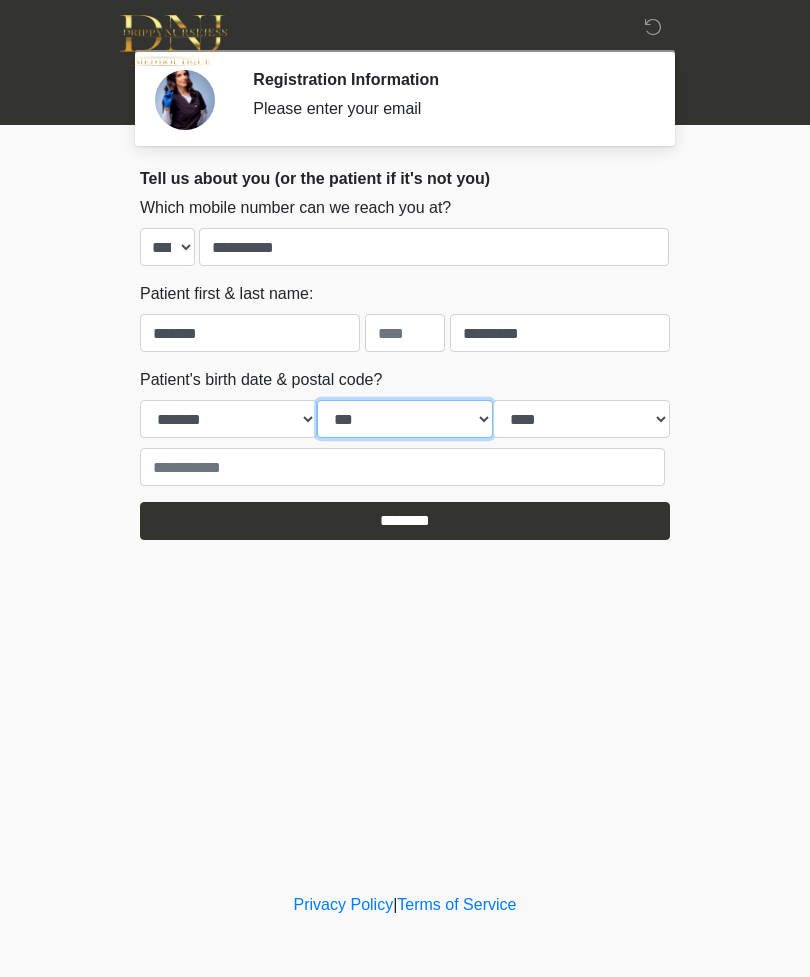 click on "***
*
*
*
*
*
*
*
*
*
**
**
**
**
**
**
**
**
**
**
**
**
**
**
**
**
**
**
**
**
**
**" at bounding box center [405, 419] 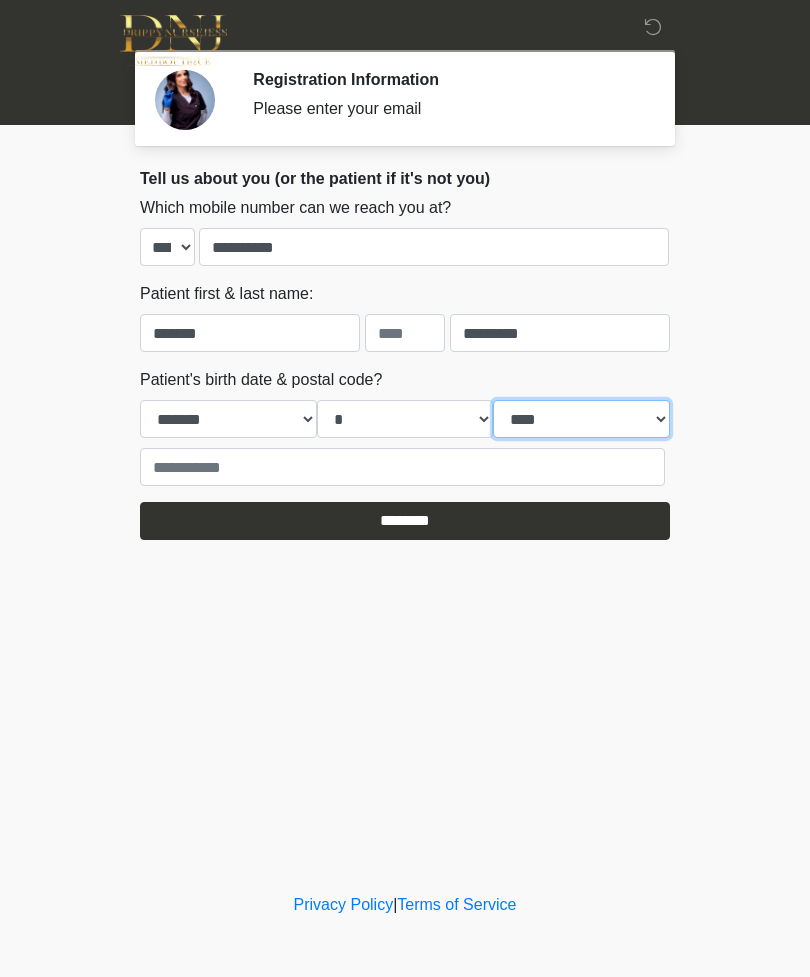 click on "****
****
****
****
****
****
****
****
****
****
****
****
****
****
****
****
****
****
****
****
****
****
****
****
****
****
****
****
****
****
****
****
****
****
****
****
****
****
****
****
****
****
****
****
****
****
****
****
****
****
****
****
****
****
****
****
****
****
****
****
****
****
****
****
****
****
****
****
****
****
****
****
****
****
****
****
****
****
****
****
****
****
****
****
****
****
****
****
****
****
****
****
****
****
****
****
****
****
****
****
****
****" at bounding box center (581, 419) 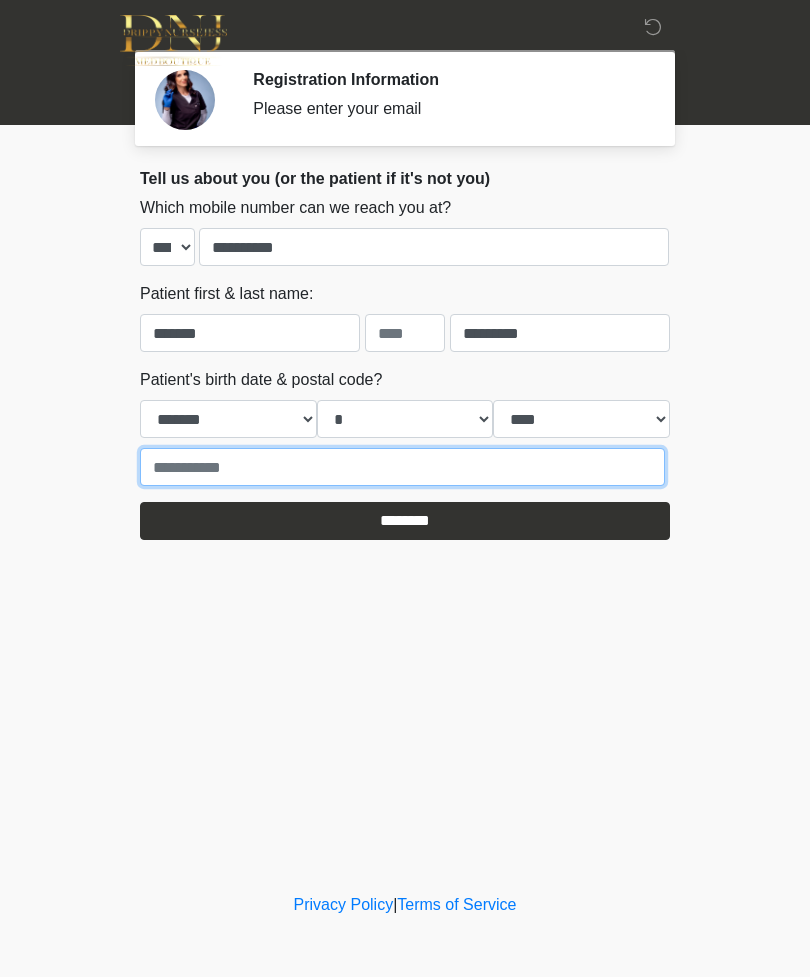 click at bounding box center [402, 467] 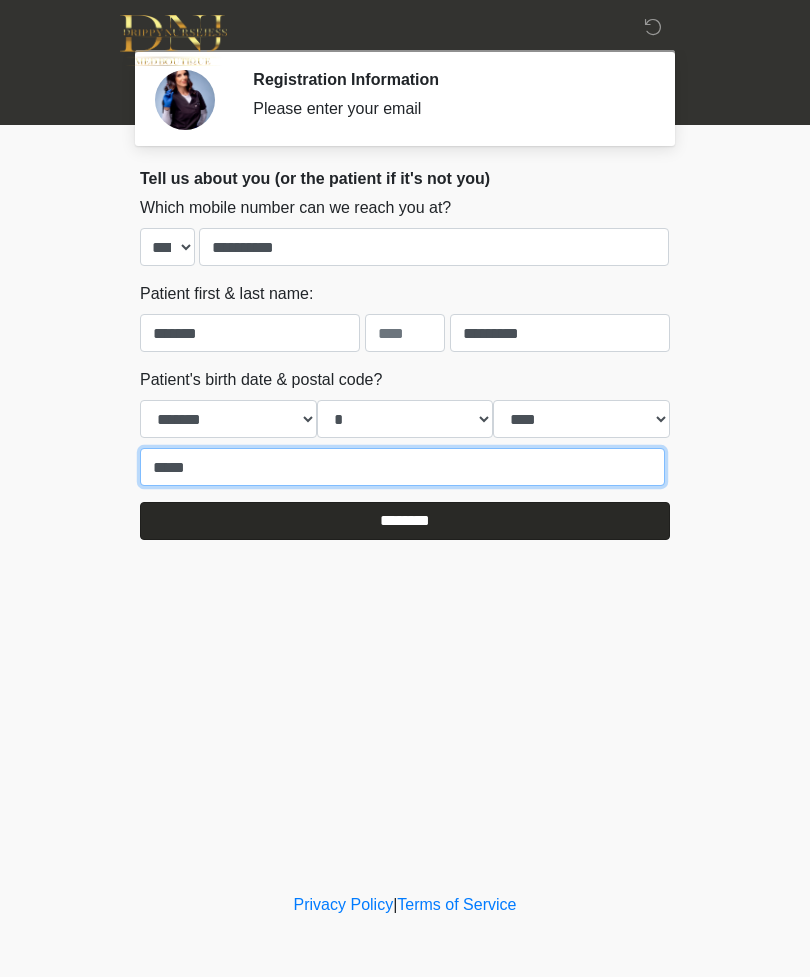 type on "*****" 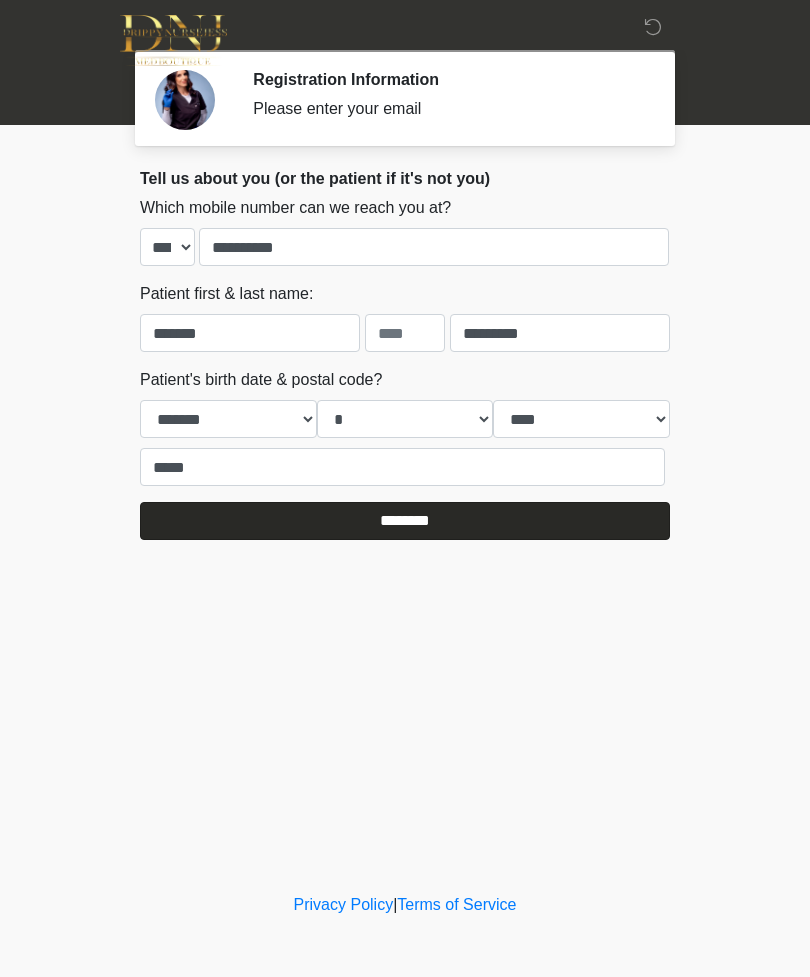 click on "********" at bounding box center [405, 521] 